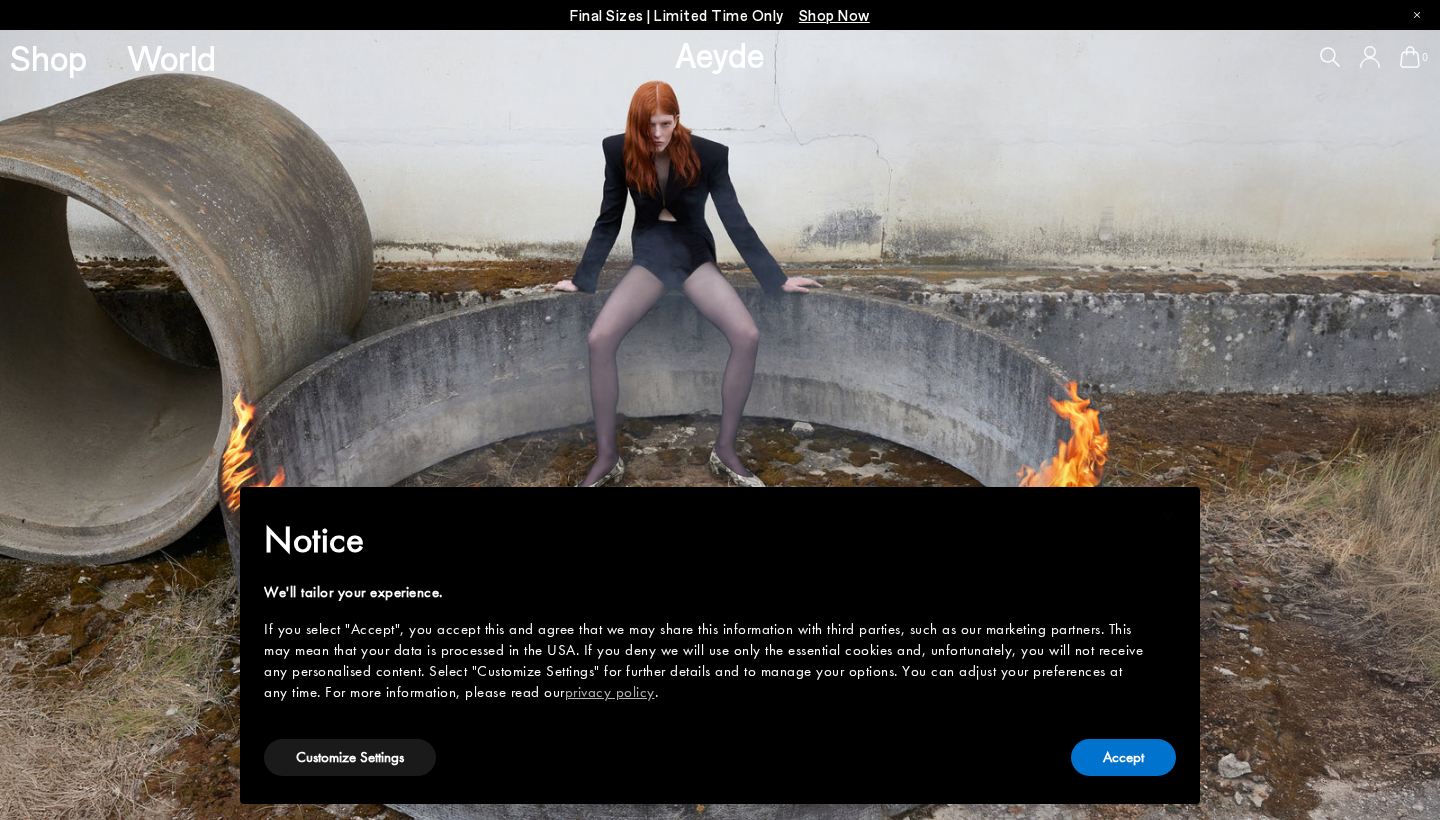 type 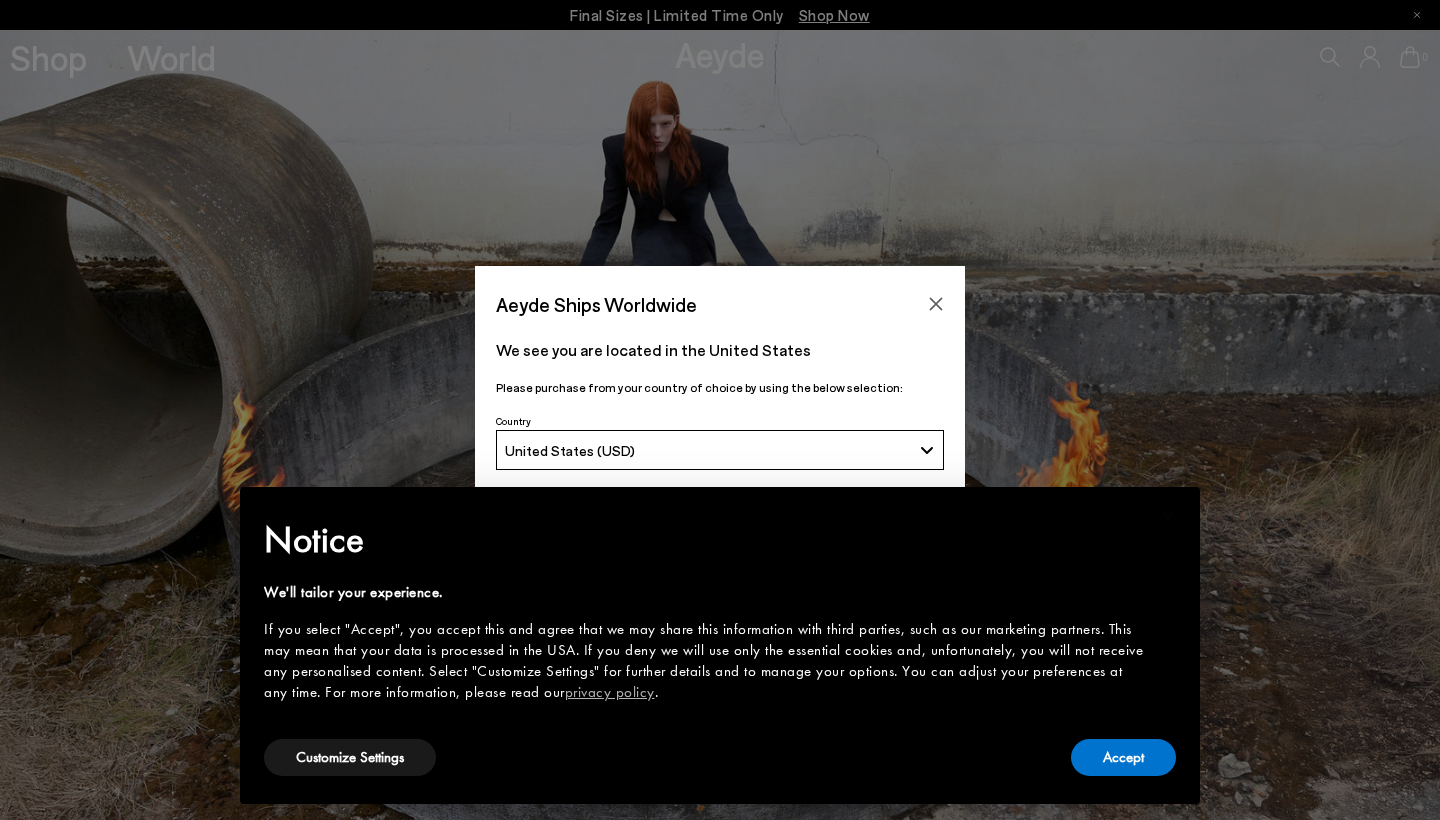 scroll, scrollTop: 0, scrollLeft: 0, axis: both 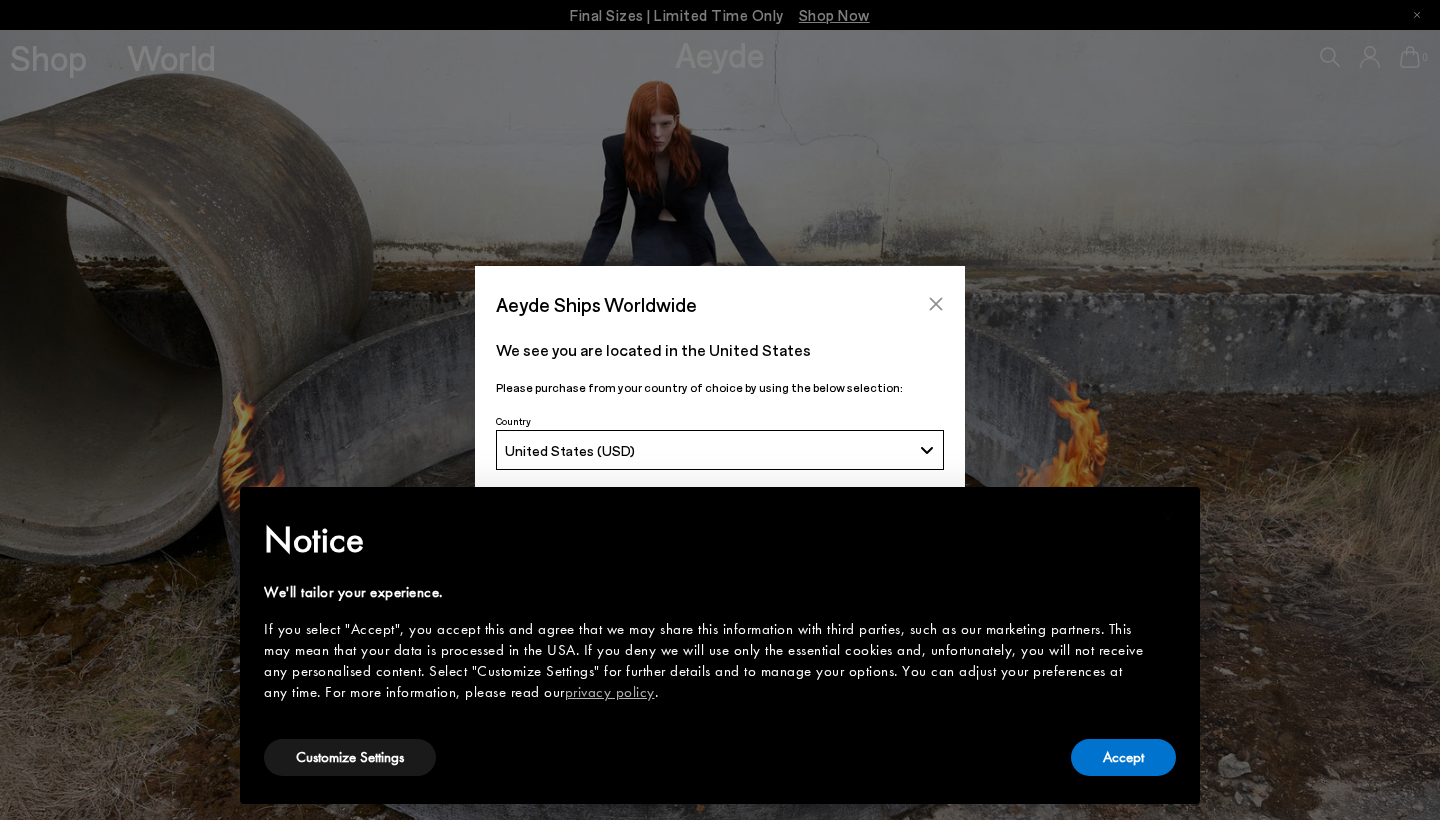 click 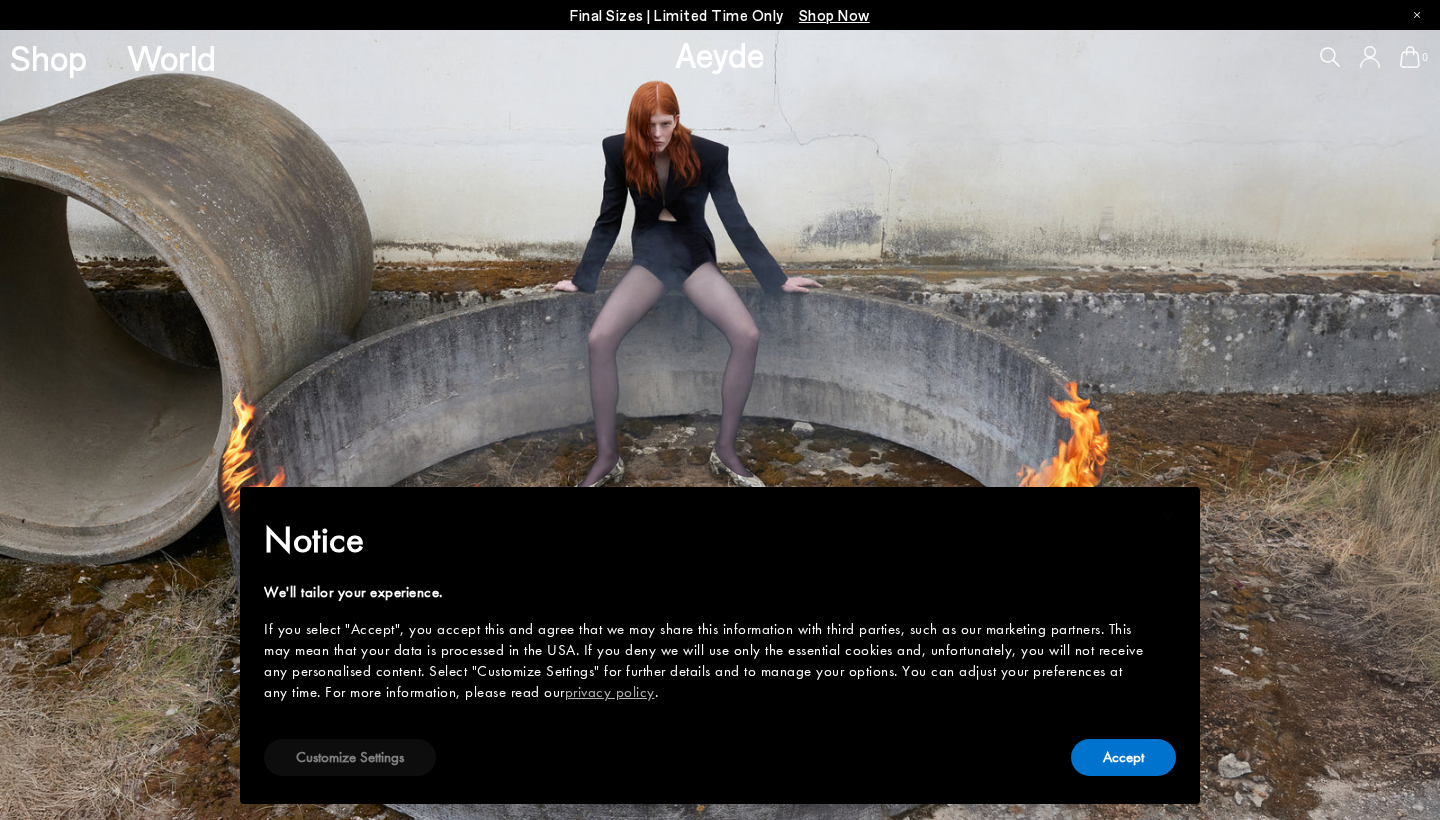 click on "Customize Settings" at bounding box center (350, 757) 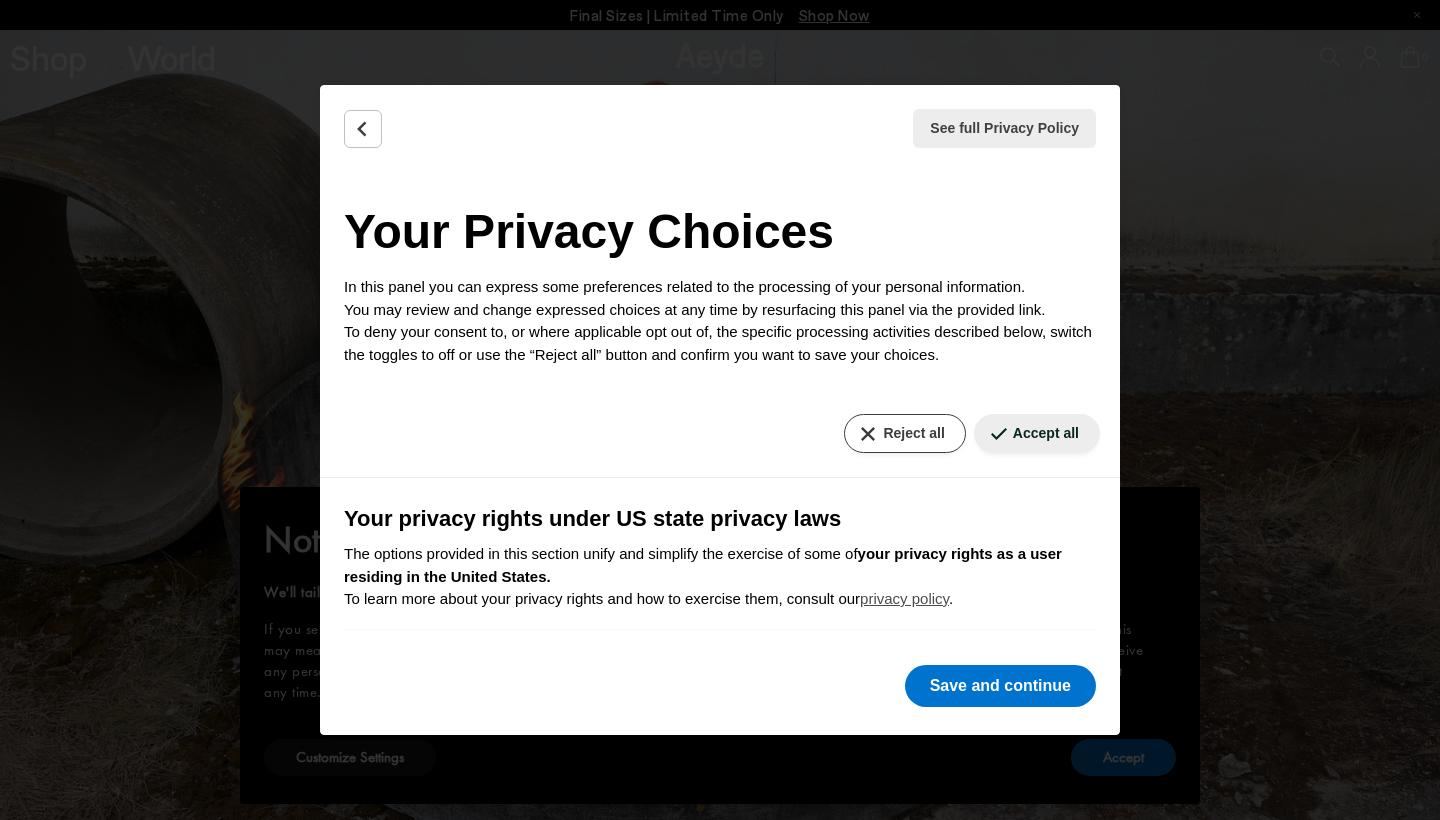 click on "Reject all" at bounding box center (904, 433) 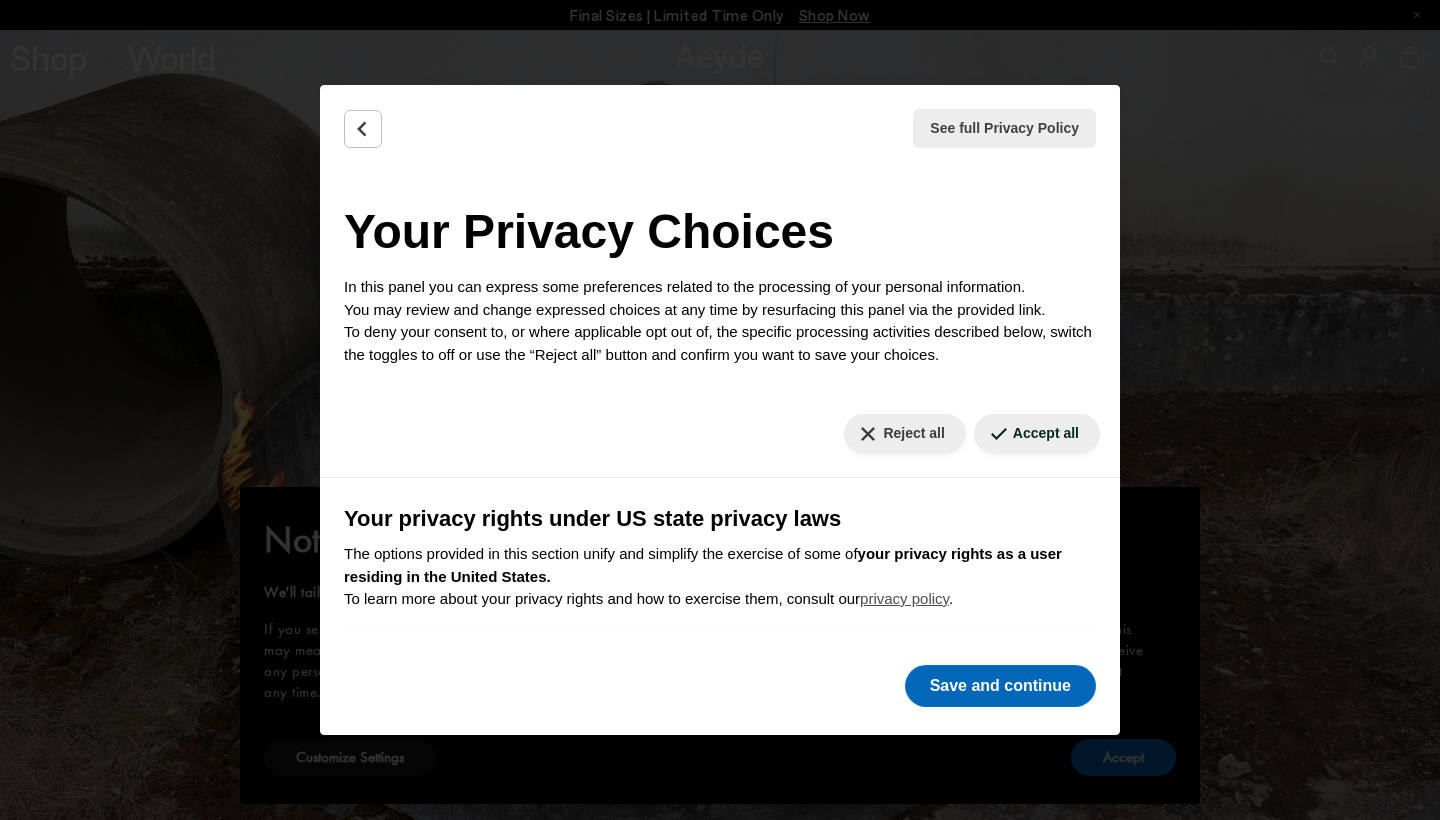 click on "Save and continue" at bounding box center (1000, 686) 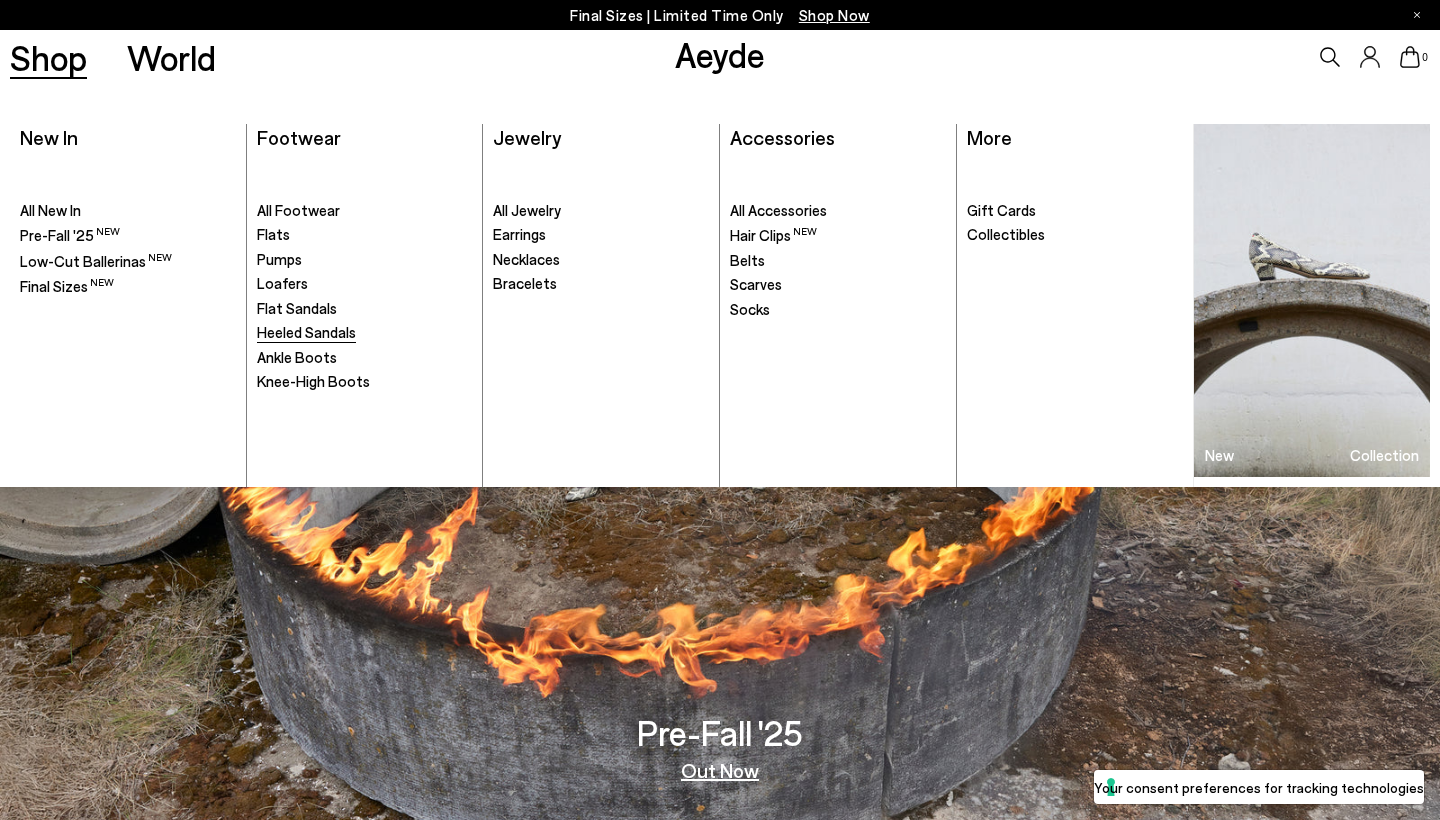 click on "Heeled Sandals" at bounding box center (306, 332) 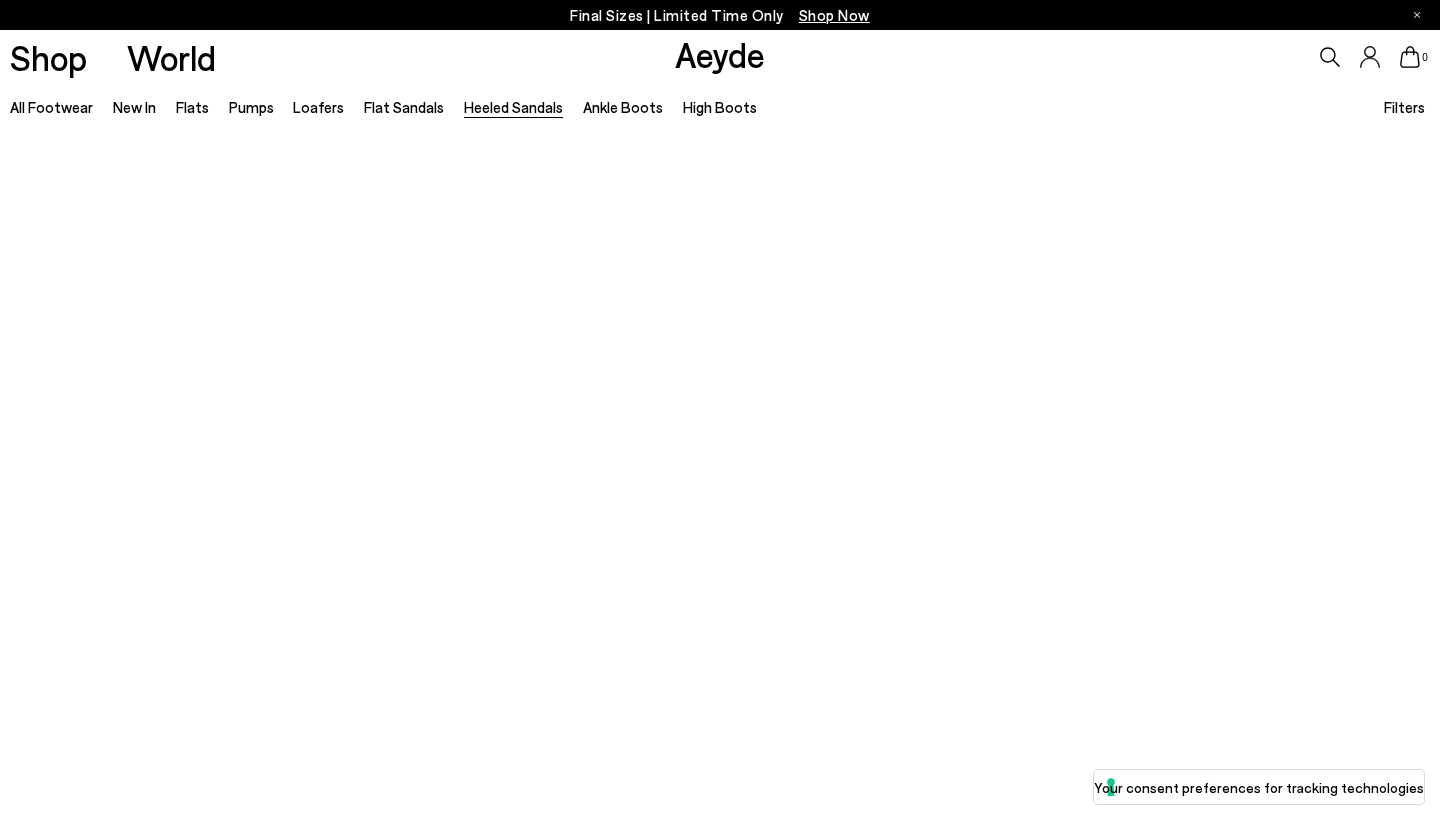 type 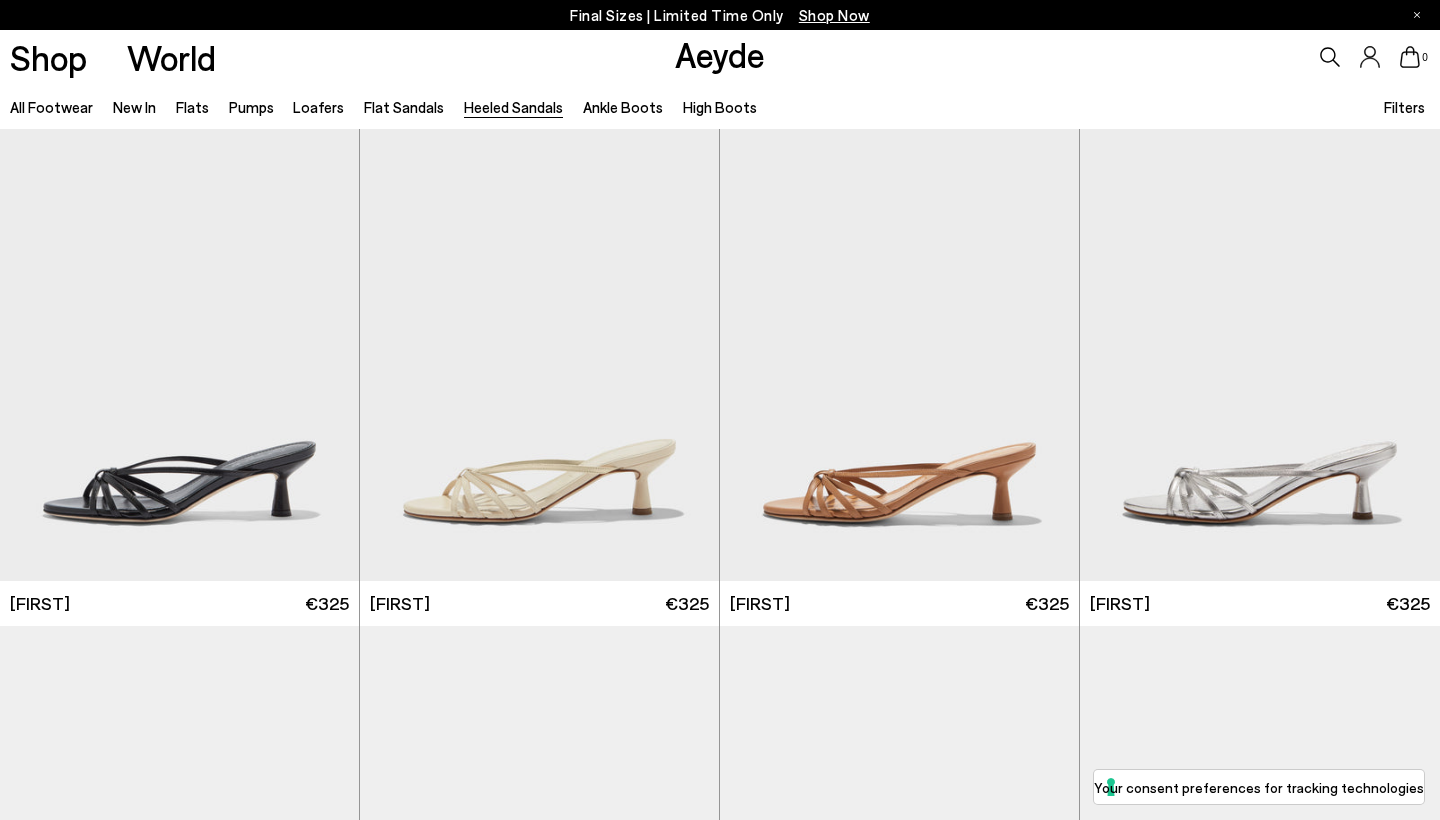scroll, scrollTop: 0, scrollLeft: 0, axis: both 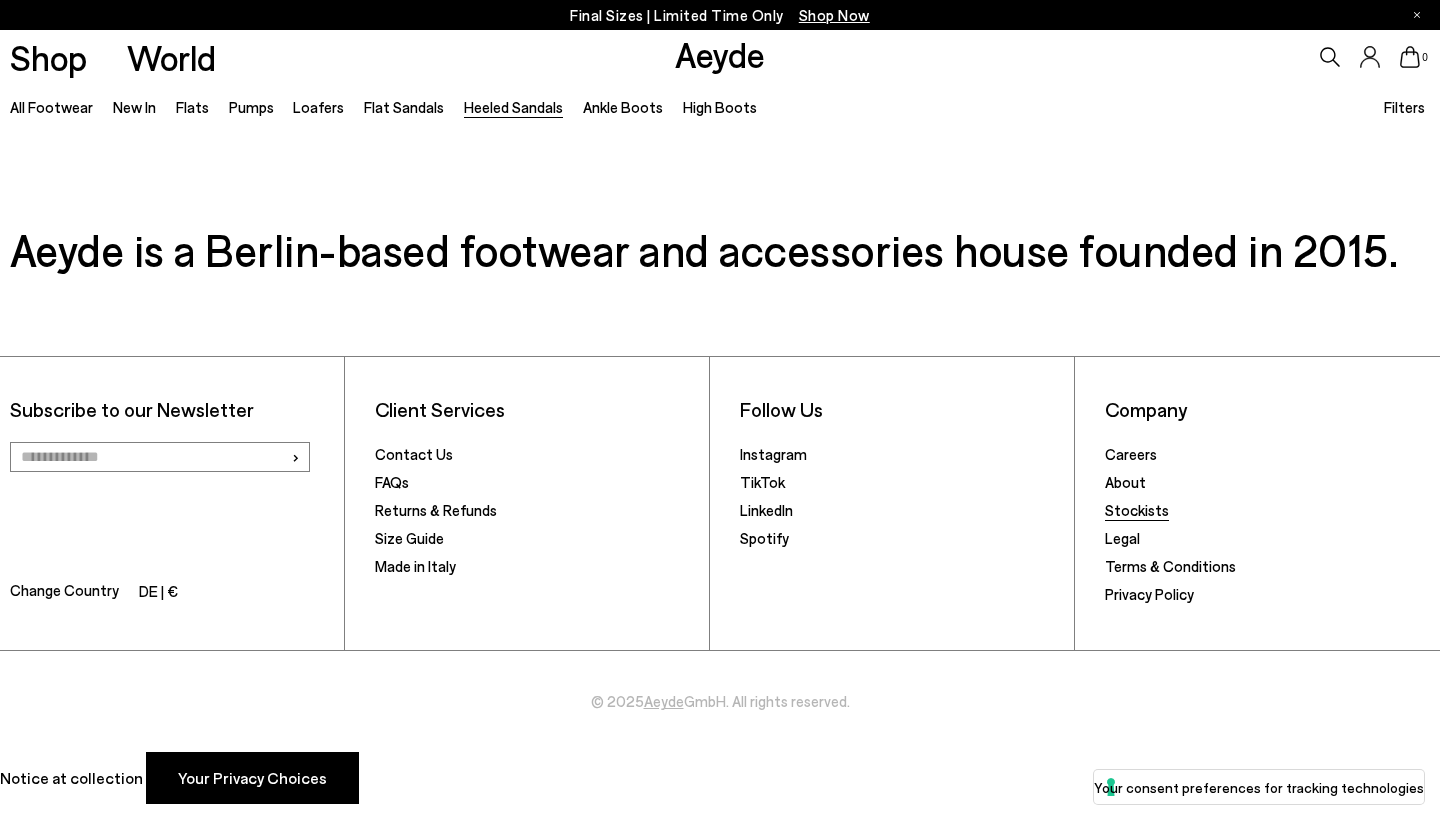 click on "Stockists" at bounding box center (1137, 510) 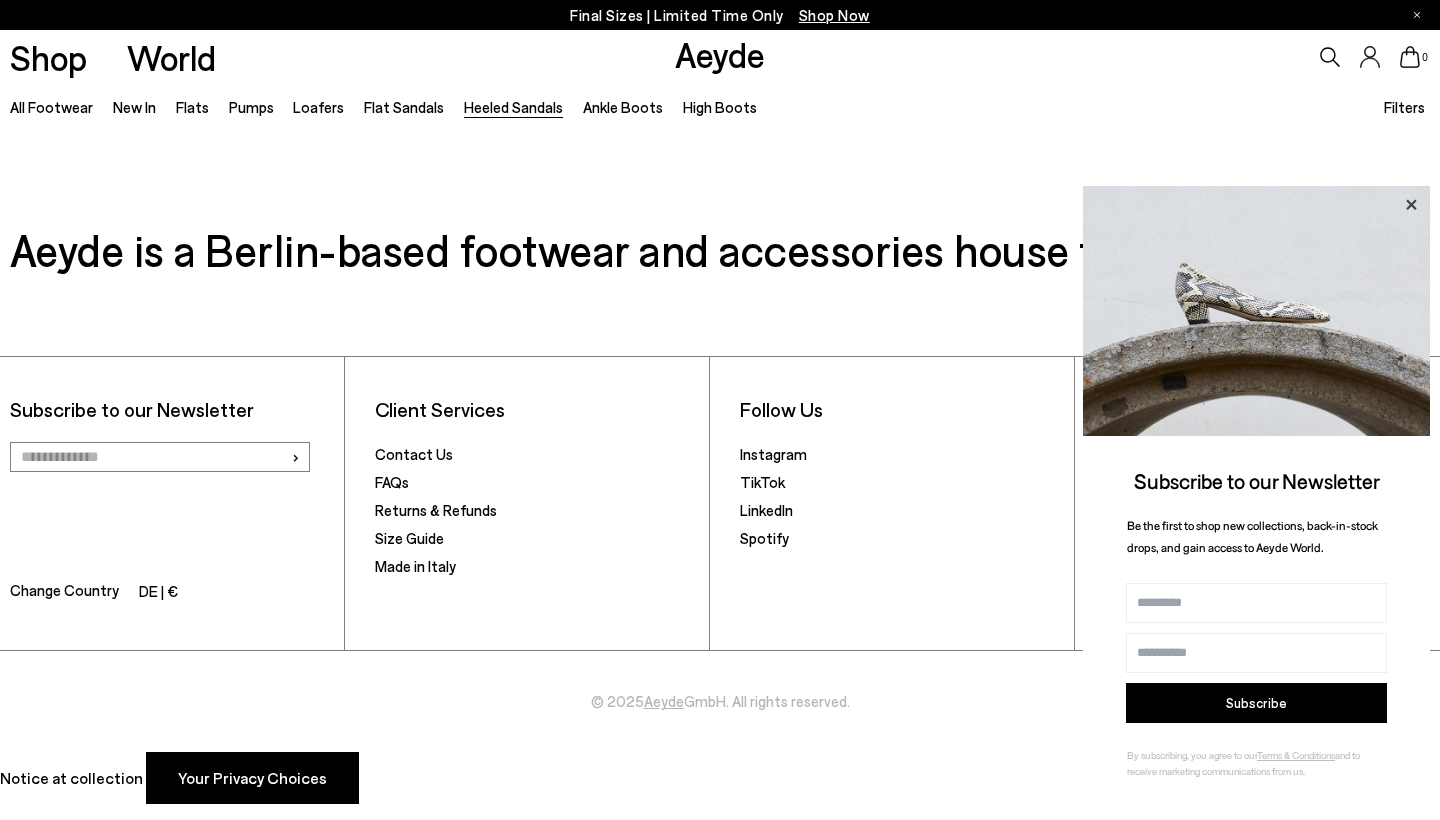 click 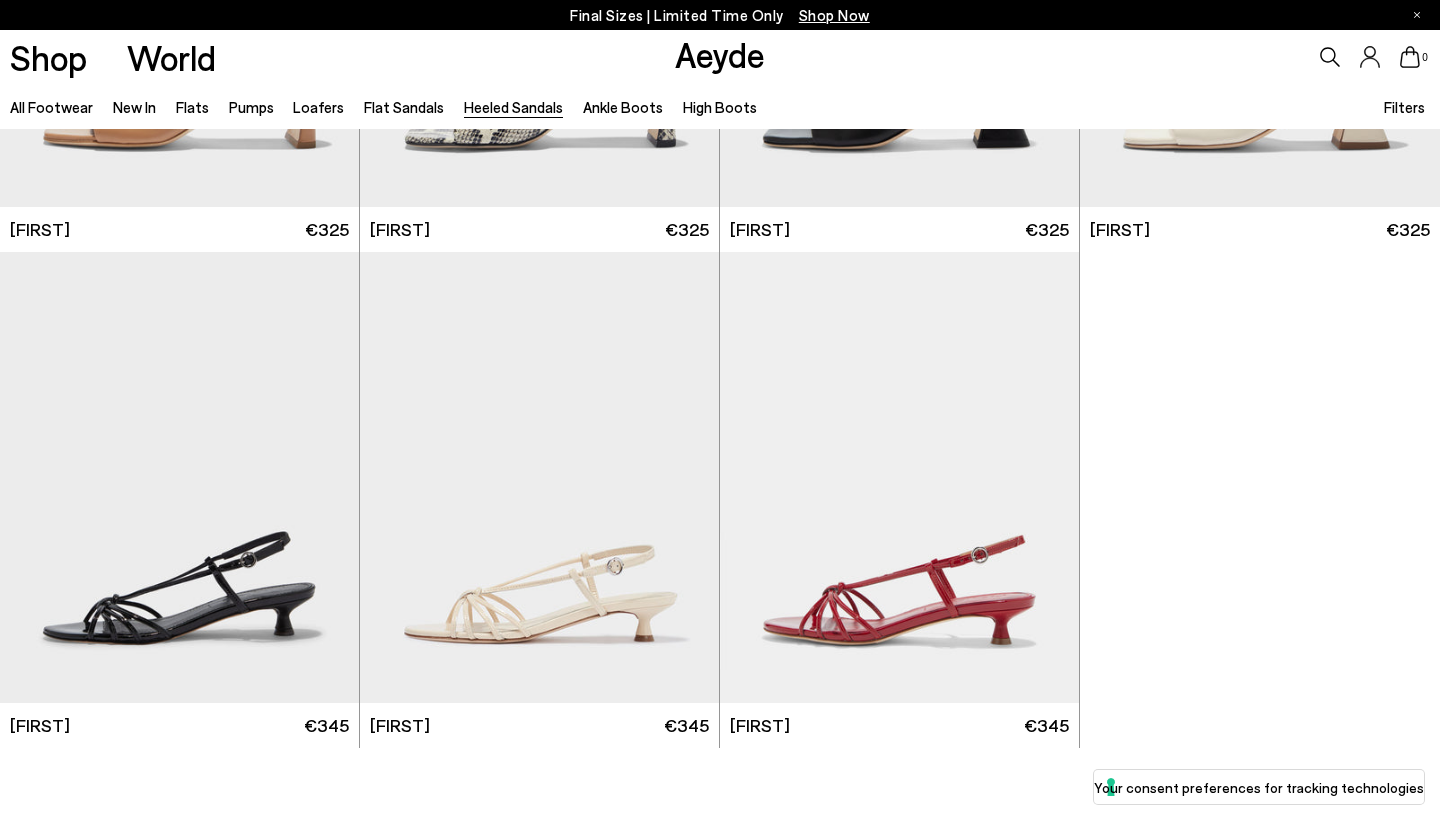 scroll, scrollTop: 4341, scrollLeft: 0, axis: vertical 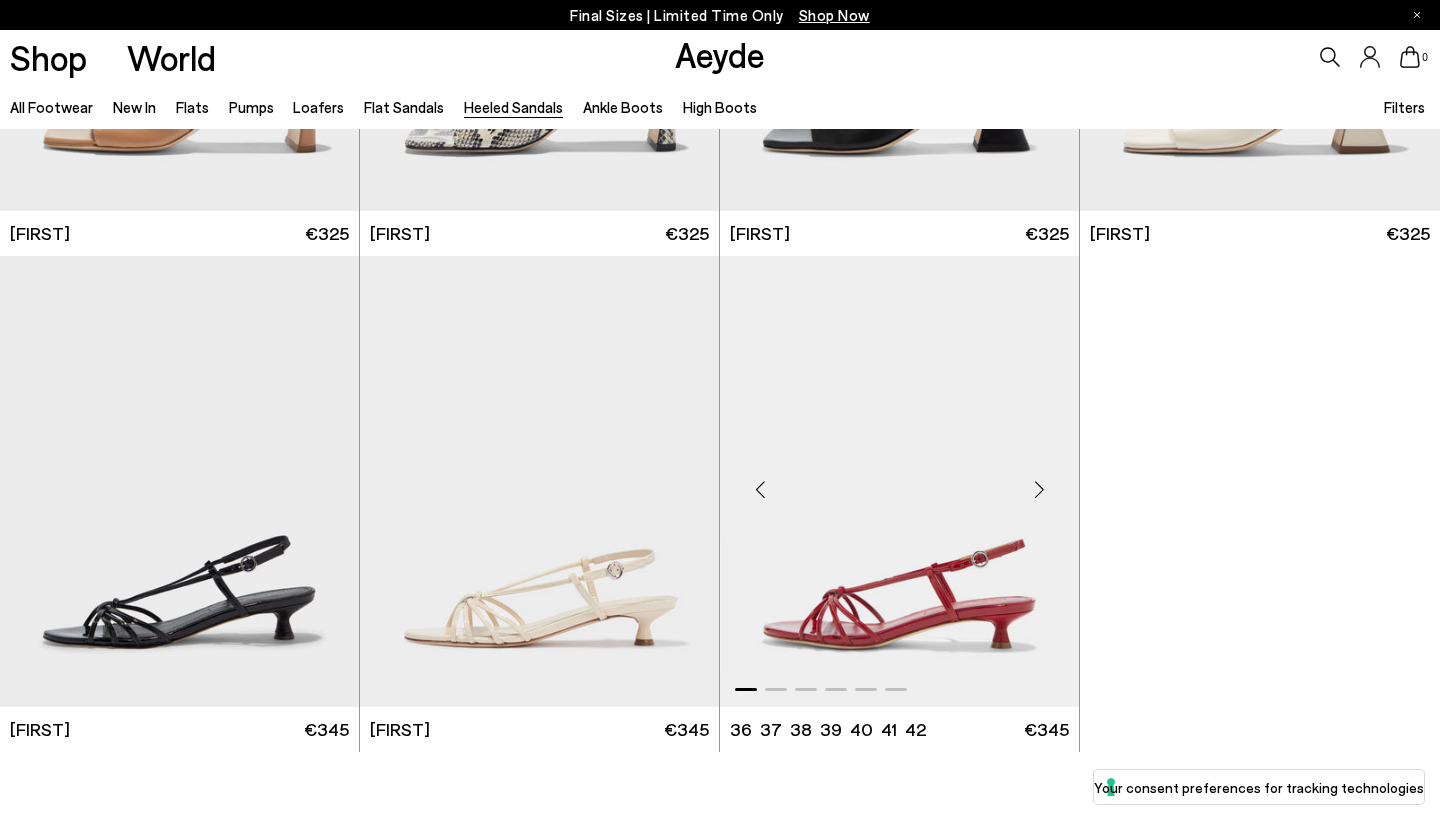 click at bounding box center (1039, 490) 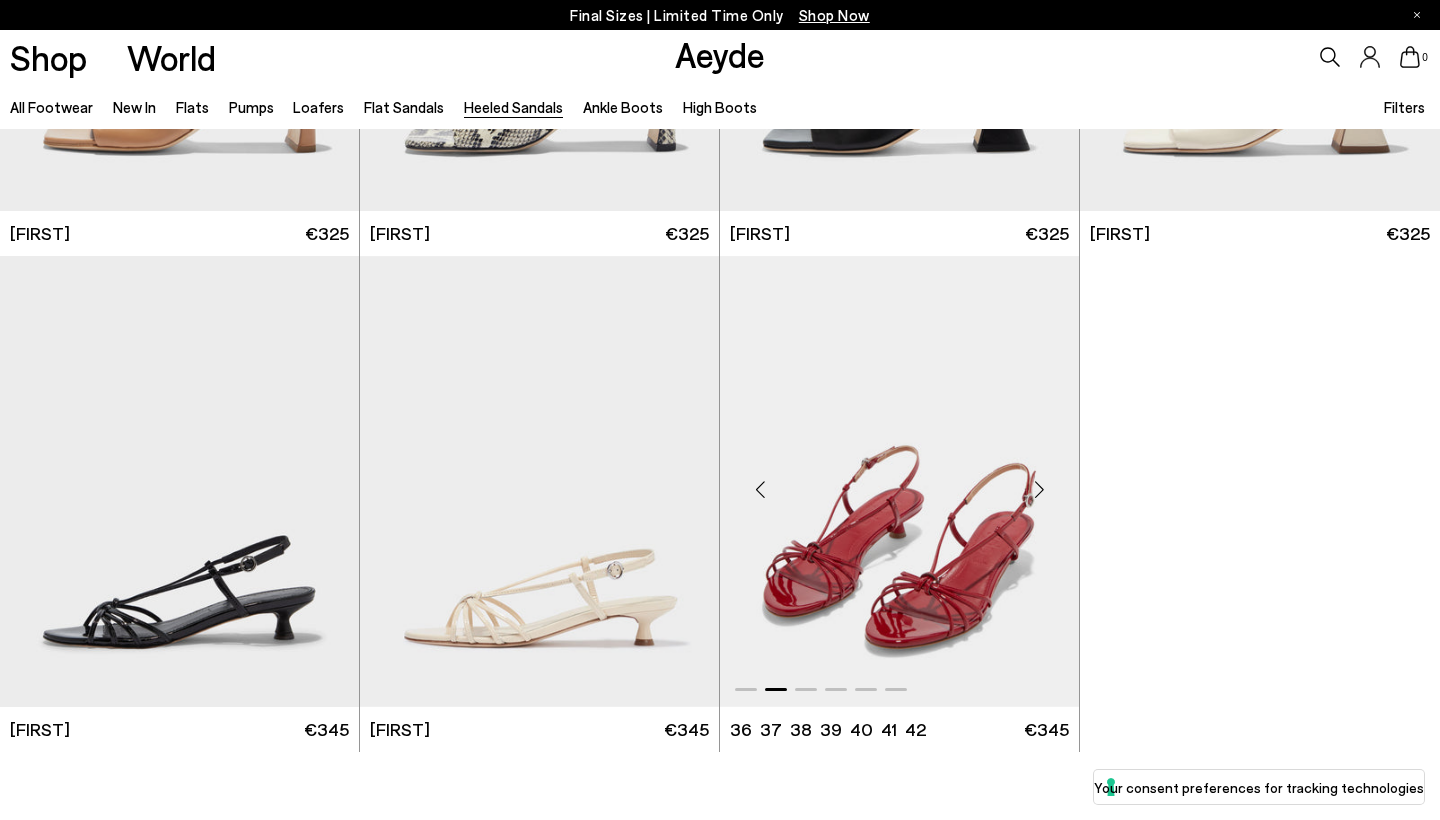 click at bounding box center (1039, 490) 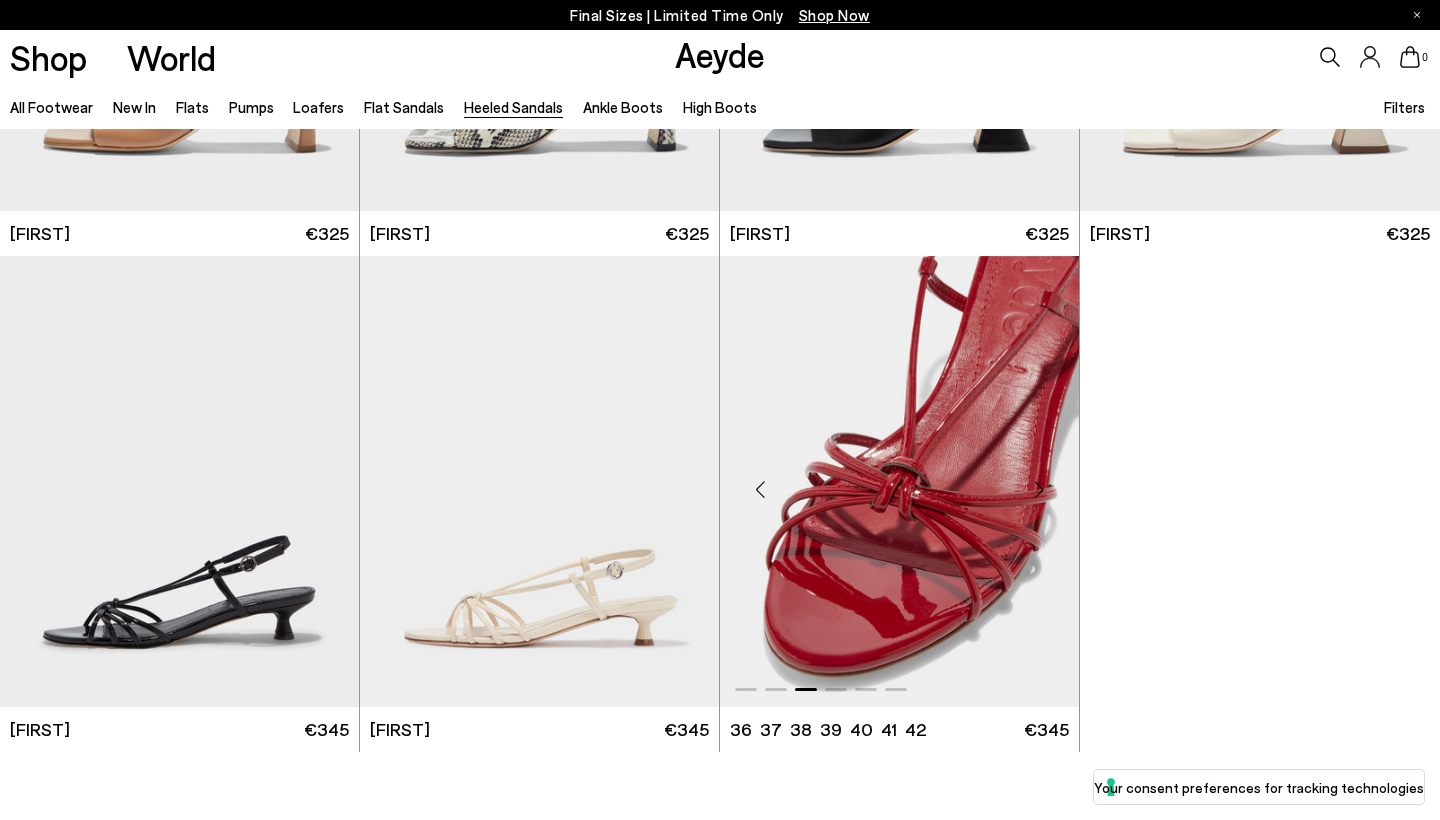 click at bounding box center (1039, 490) 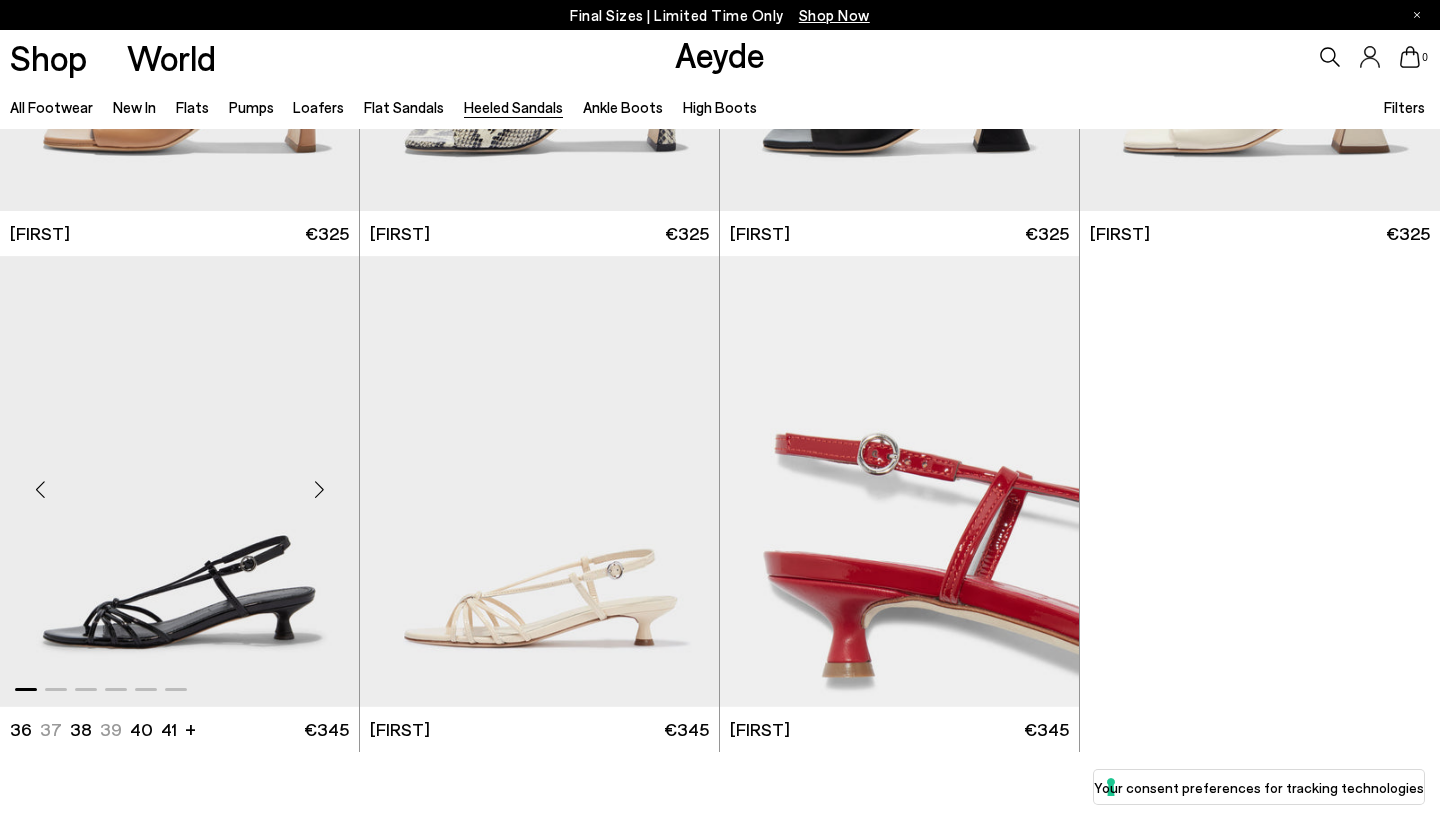click at bounding box center [319, 490] 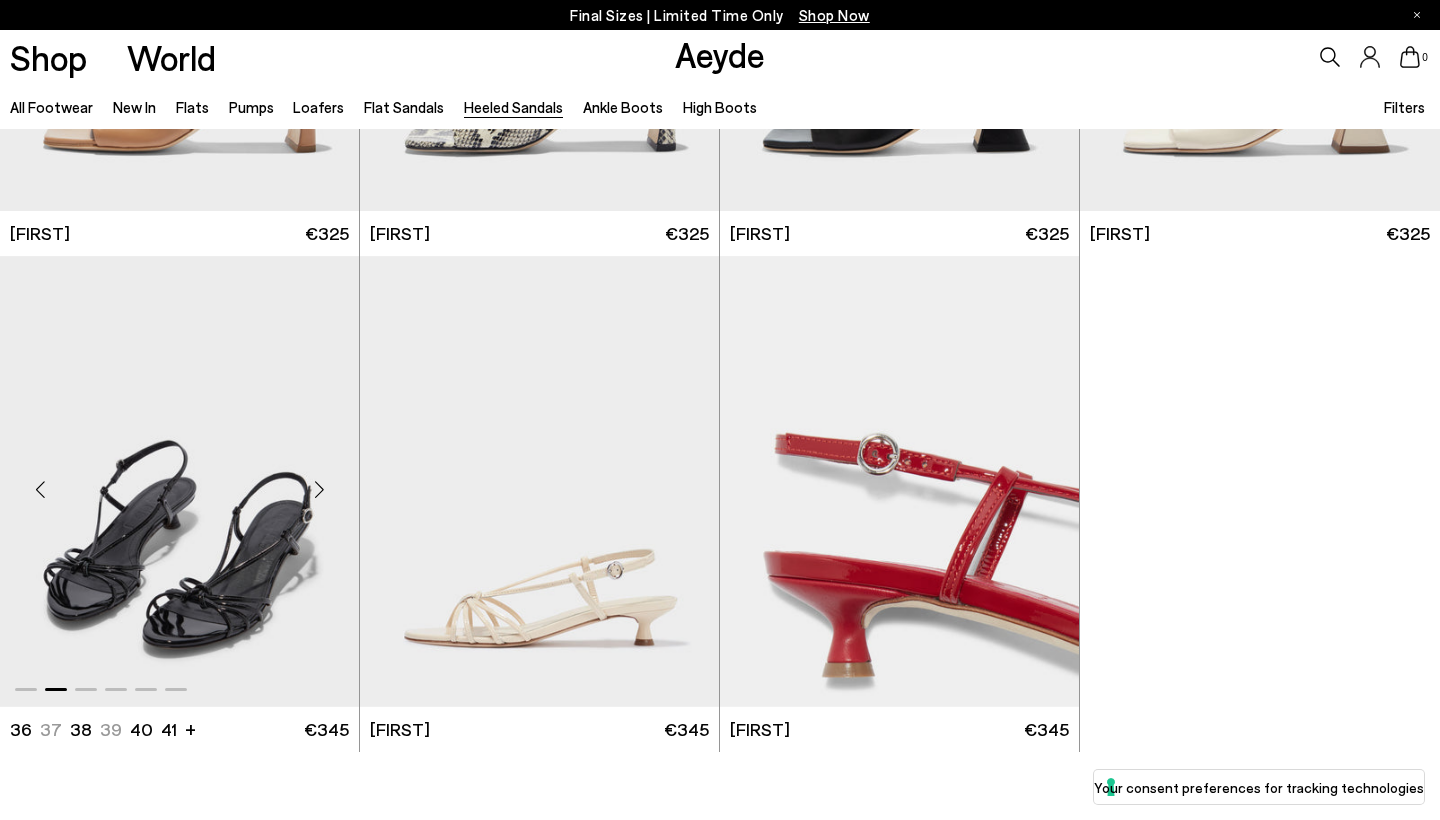 click at bounding box center (319, 490) 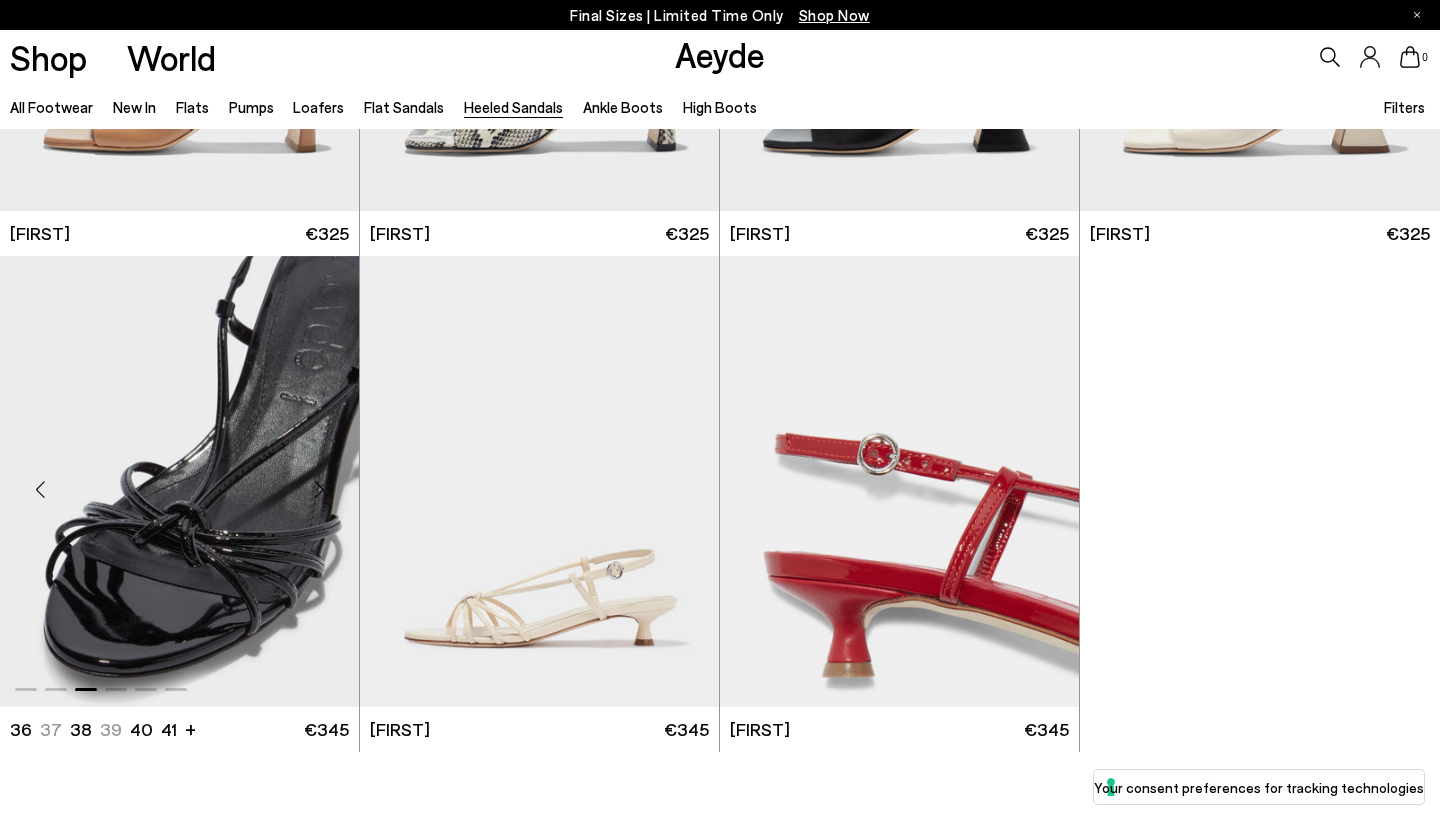 click at bounding box center [319, 490] 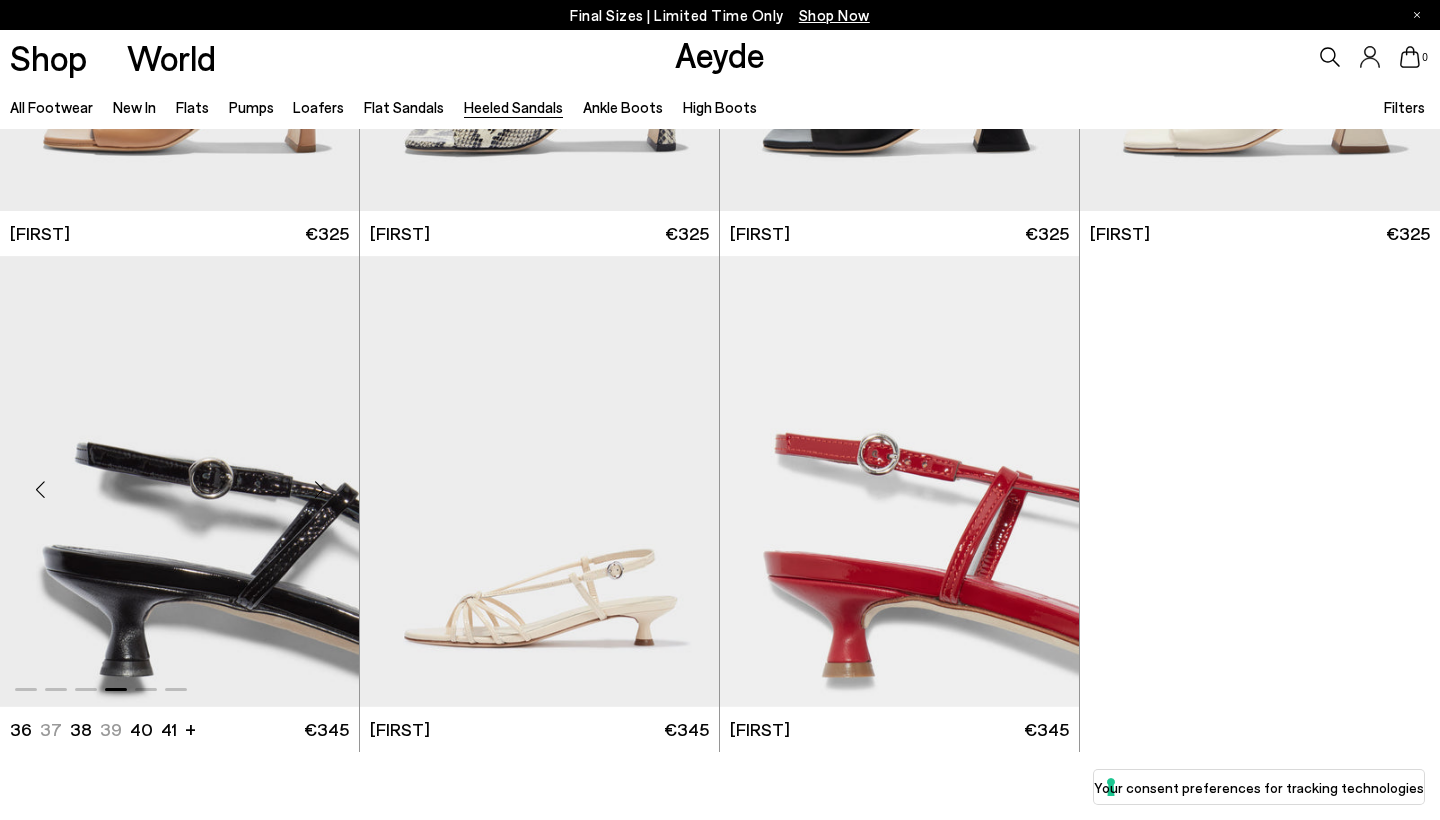 click at bounding box center (319, 490) 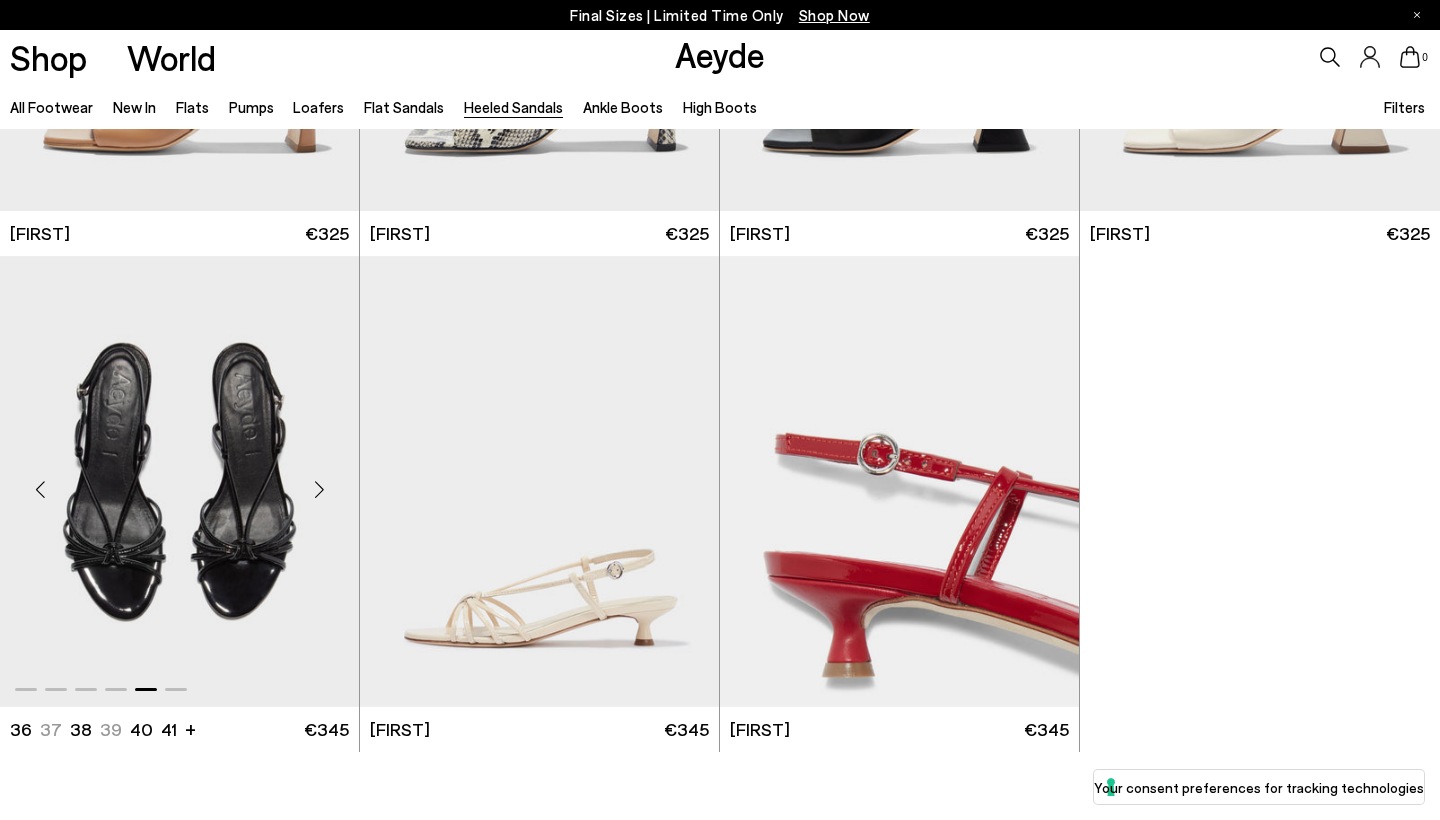 click at bounding box center [319, 490] 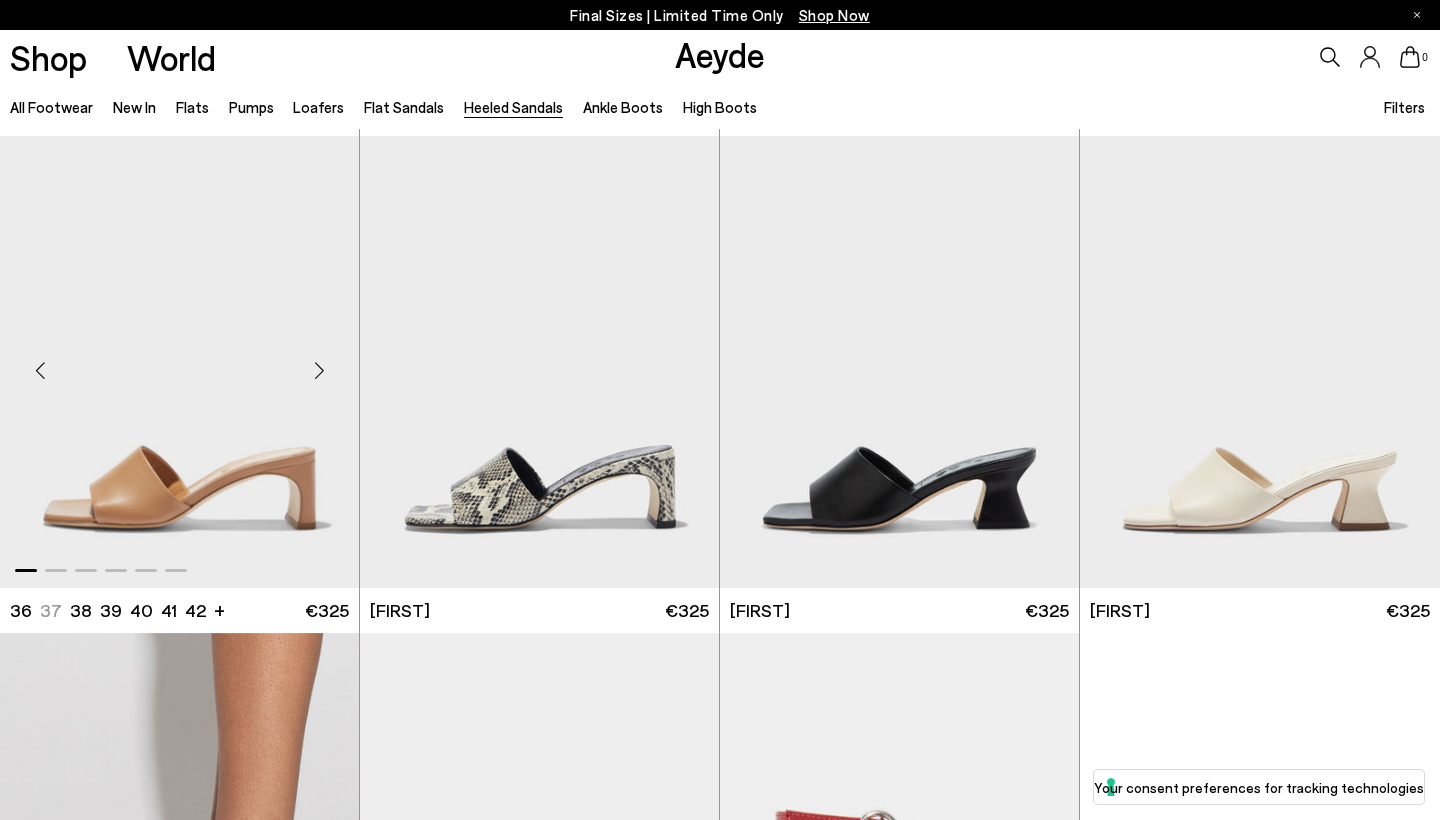 scroll, scrollTop: 3997, scrollLeft: 0, axis: vertical 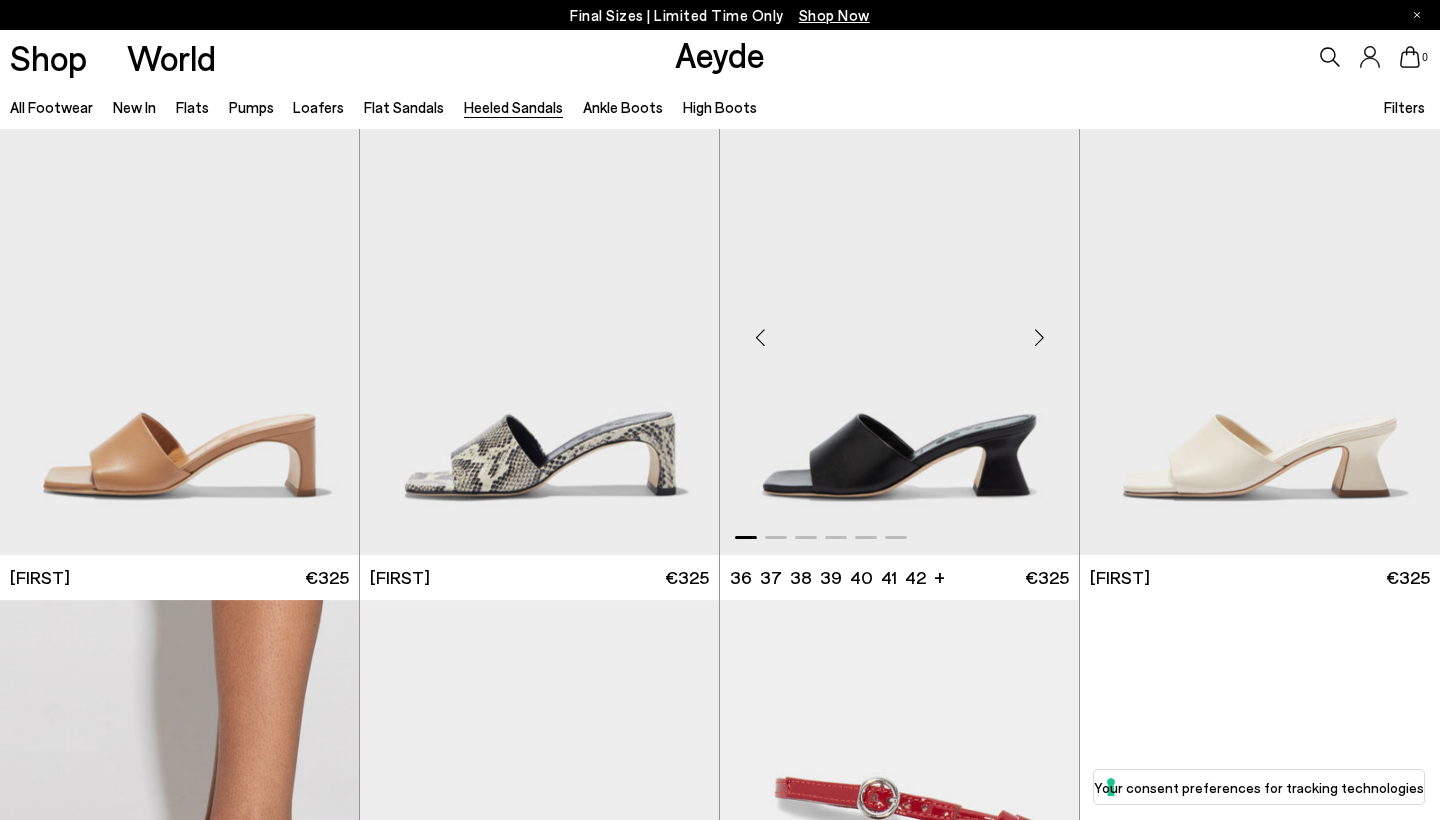 click at bounding box center (1039, 337) 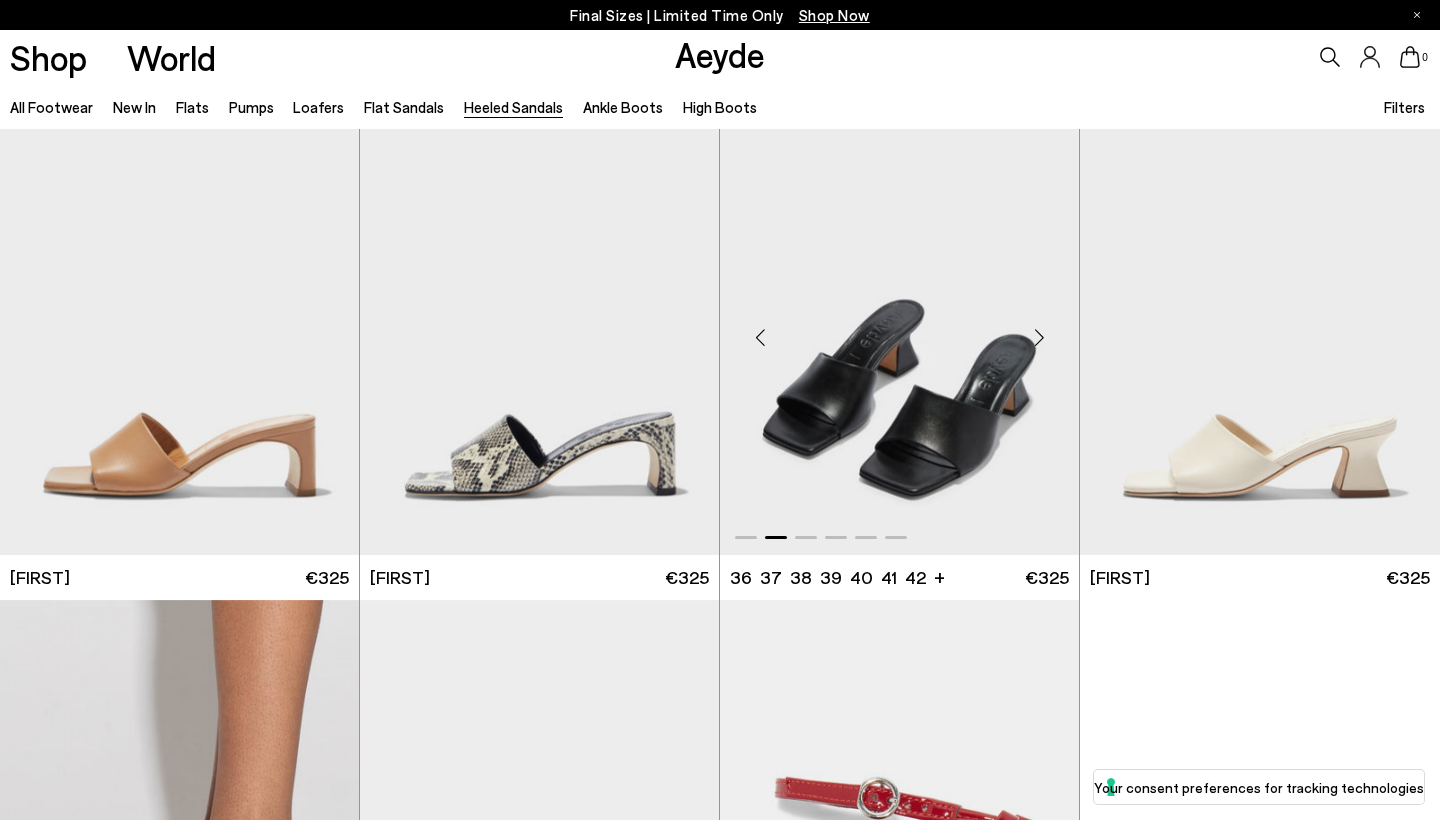 click at bounding box center [1039, 337] 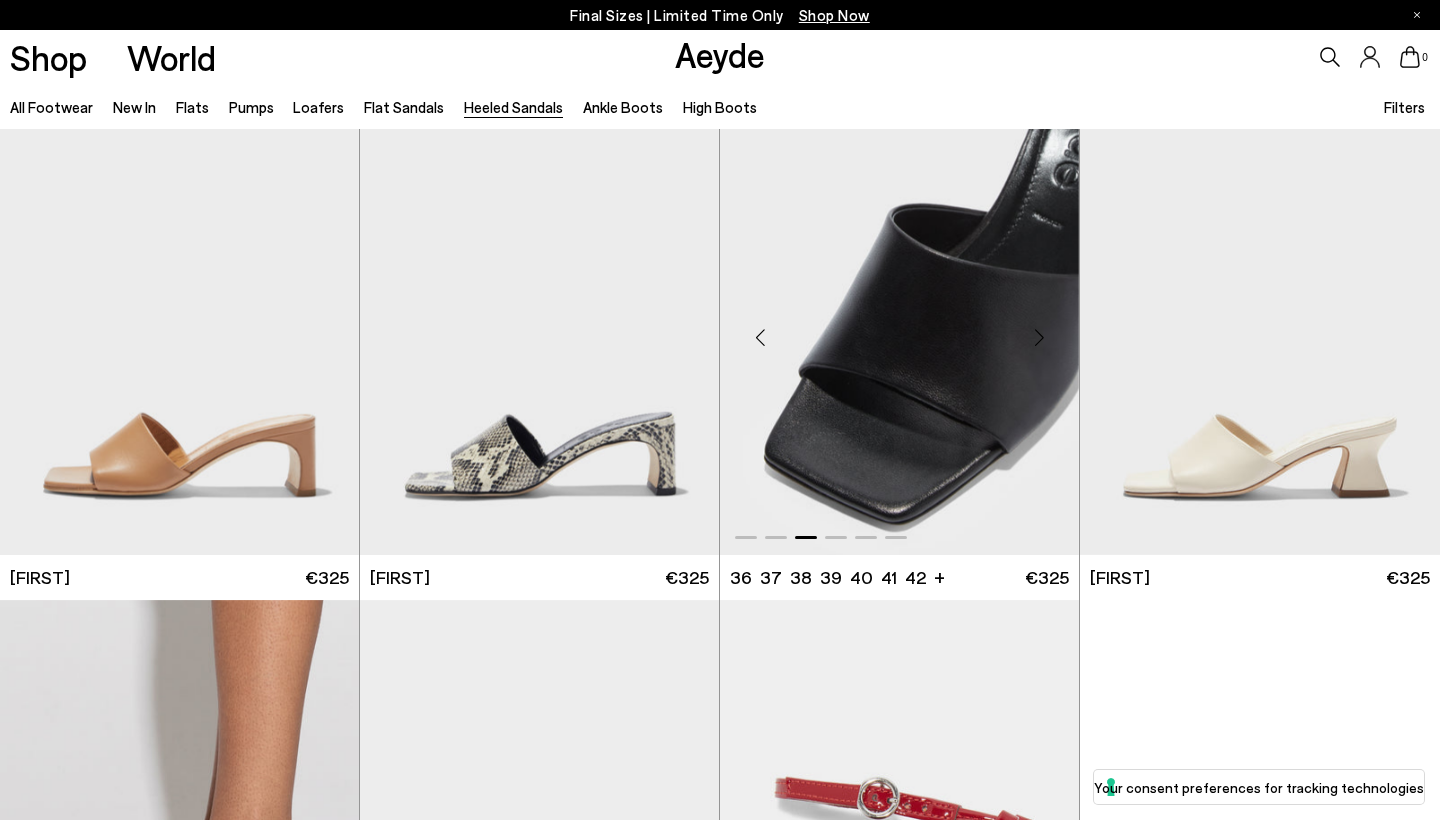 click at bounding box center [1039, 337] 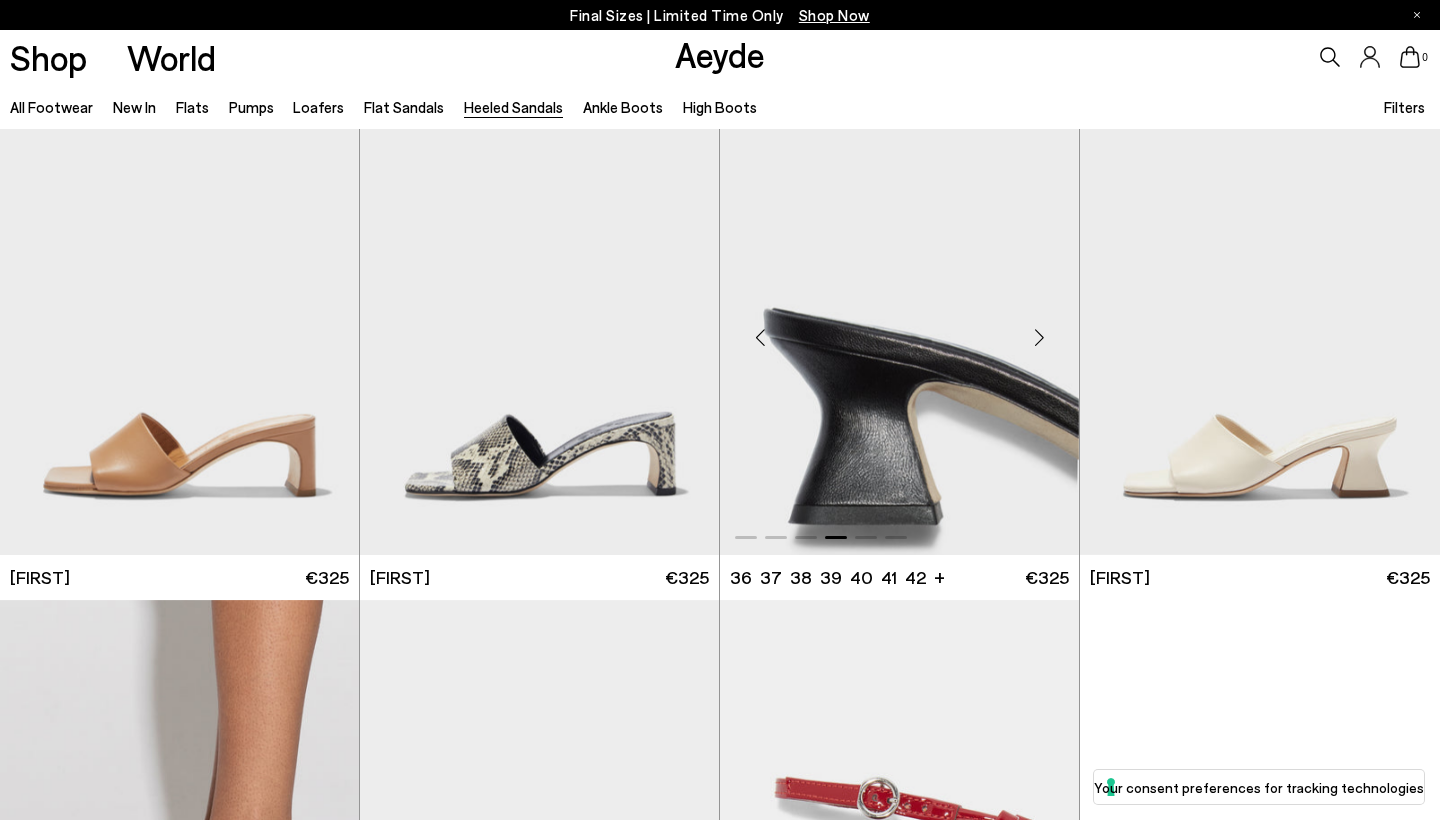 click at bounding box center (1039, 337) 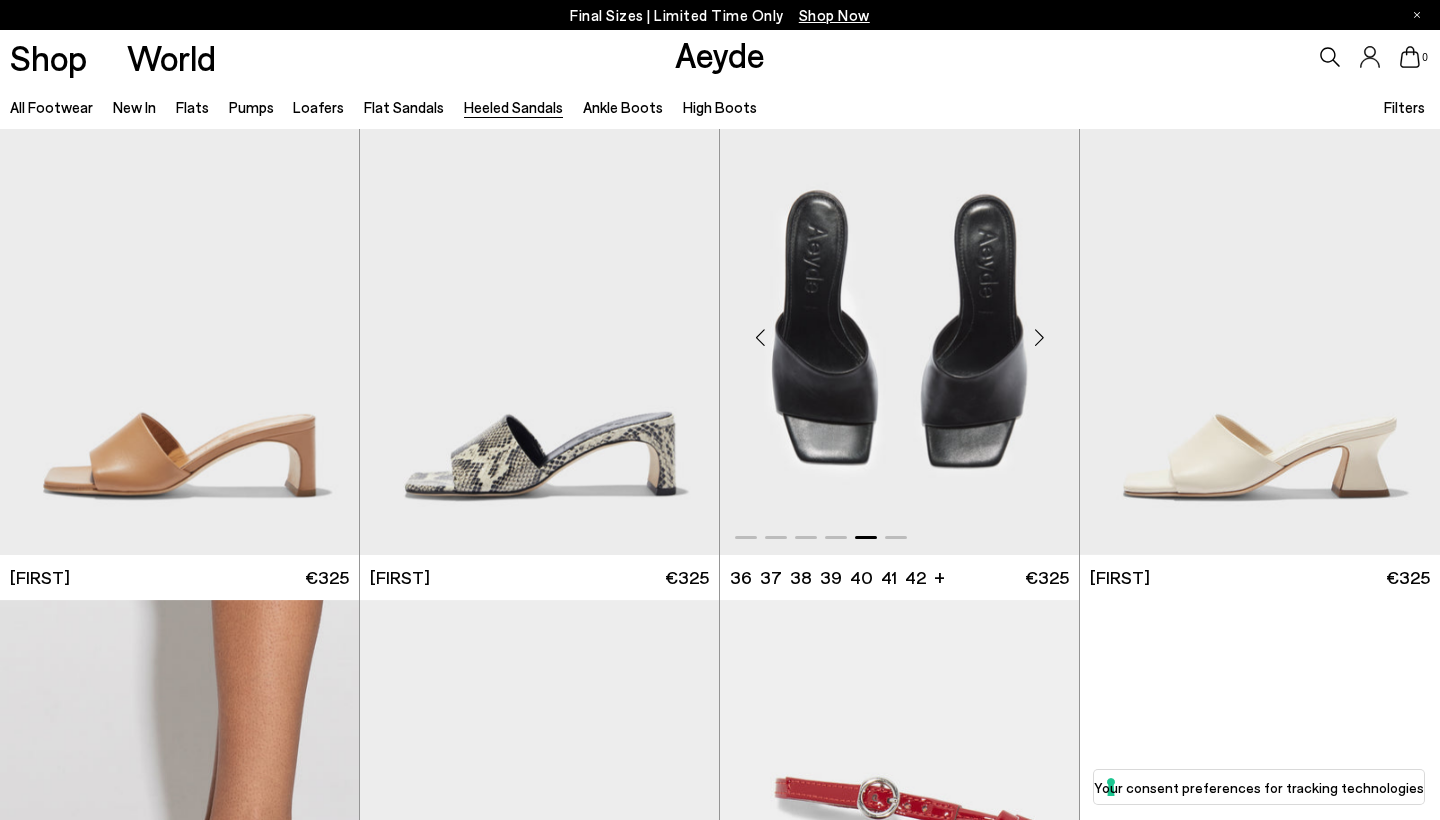 click at bounding box center [1039, 337] 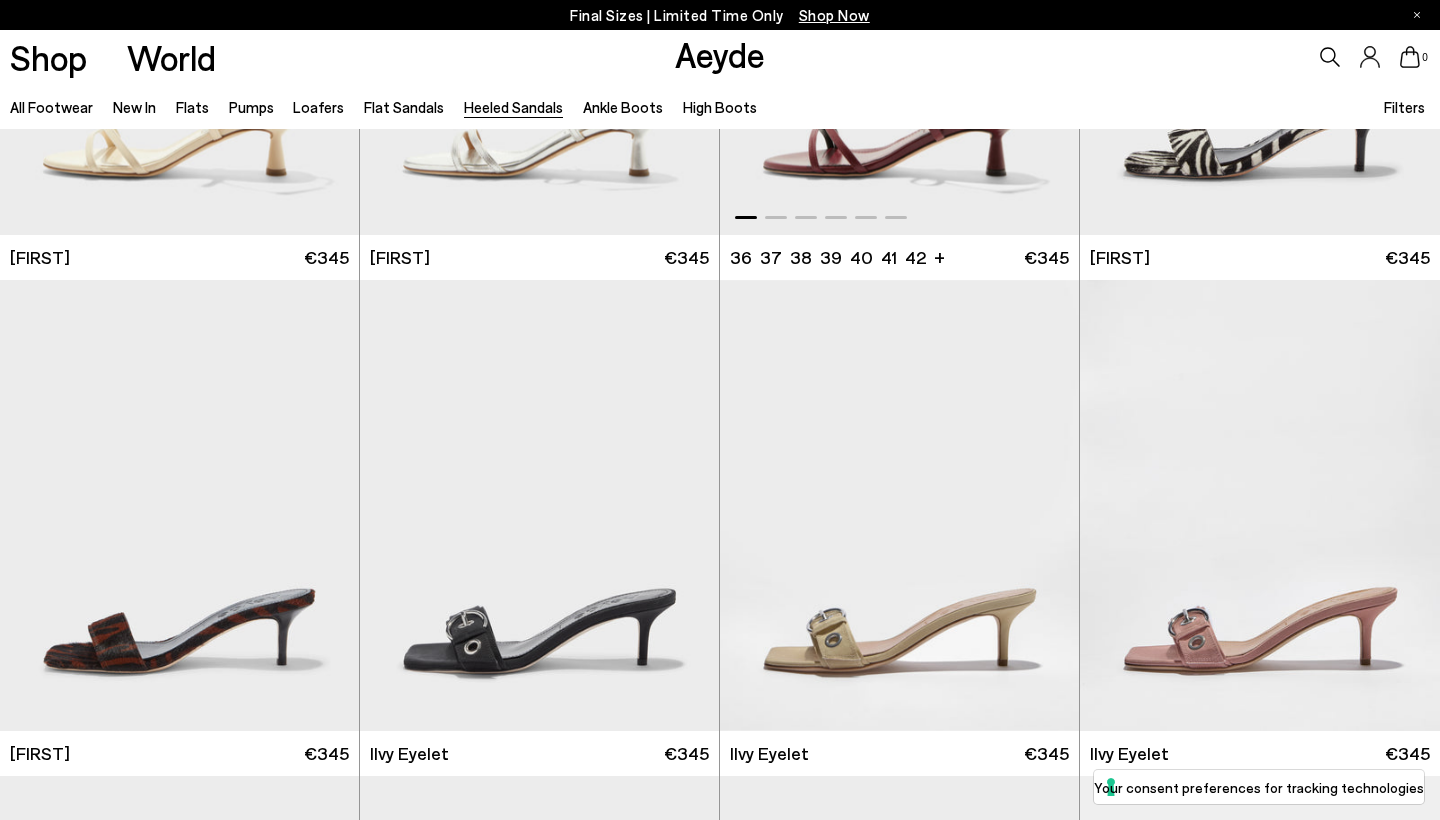 scroll, scrollTop: 2900, scrollLeft: 0, axis: vertical 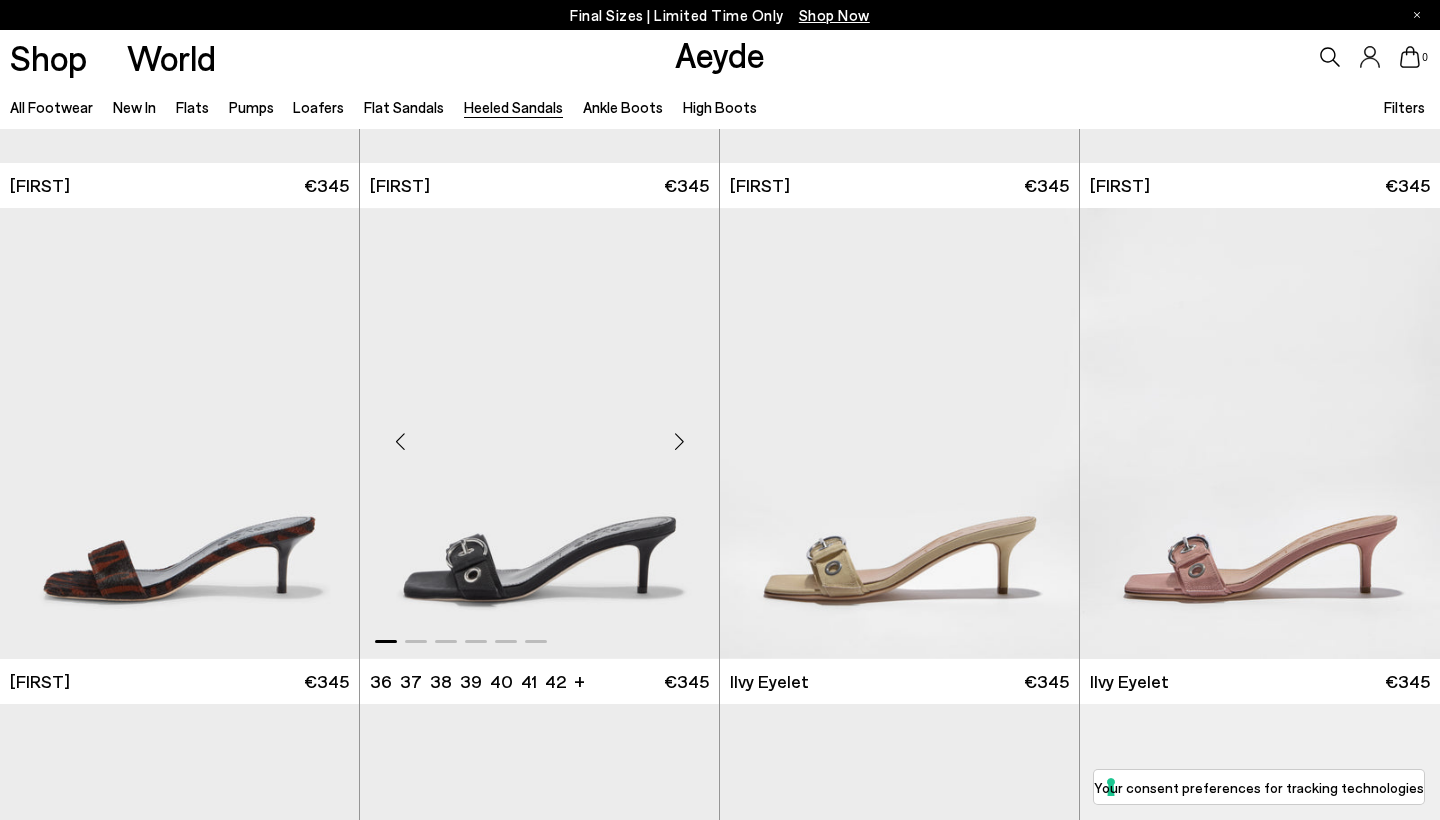 click at bounding box center (679, 441) 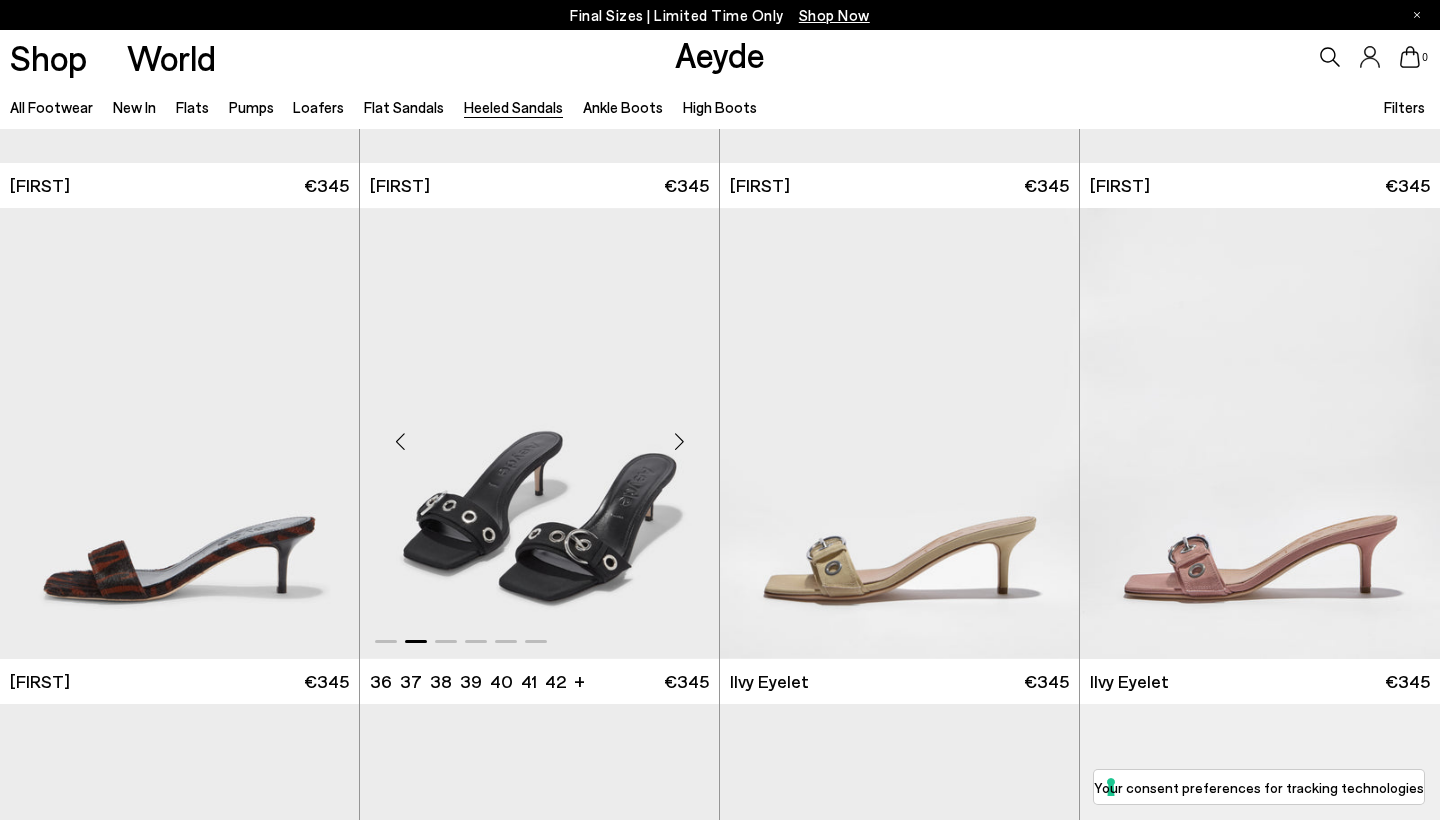 click at bounding box center (679, 441) 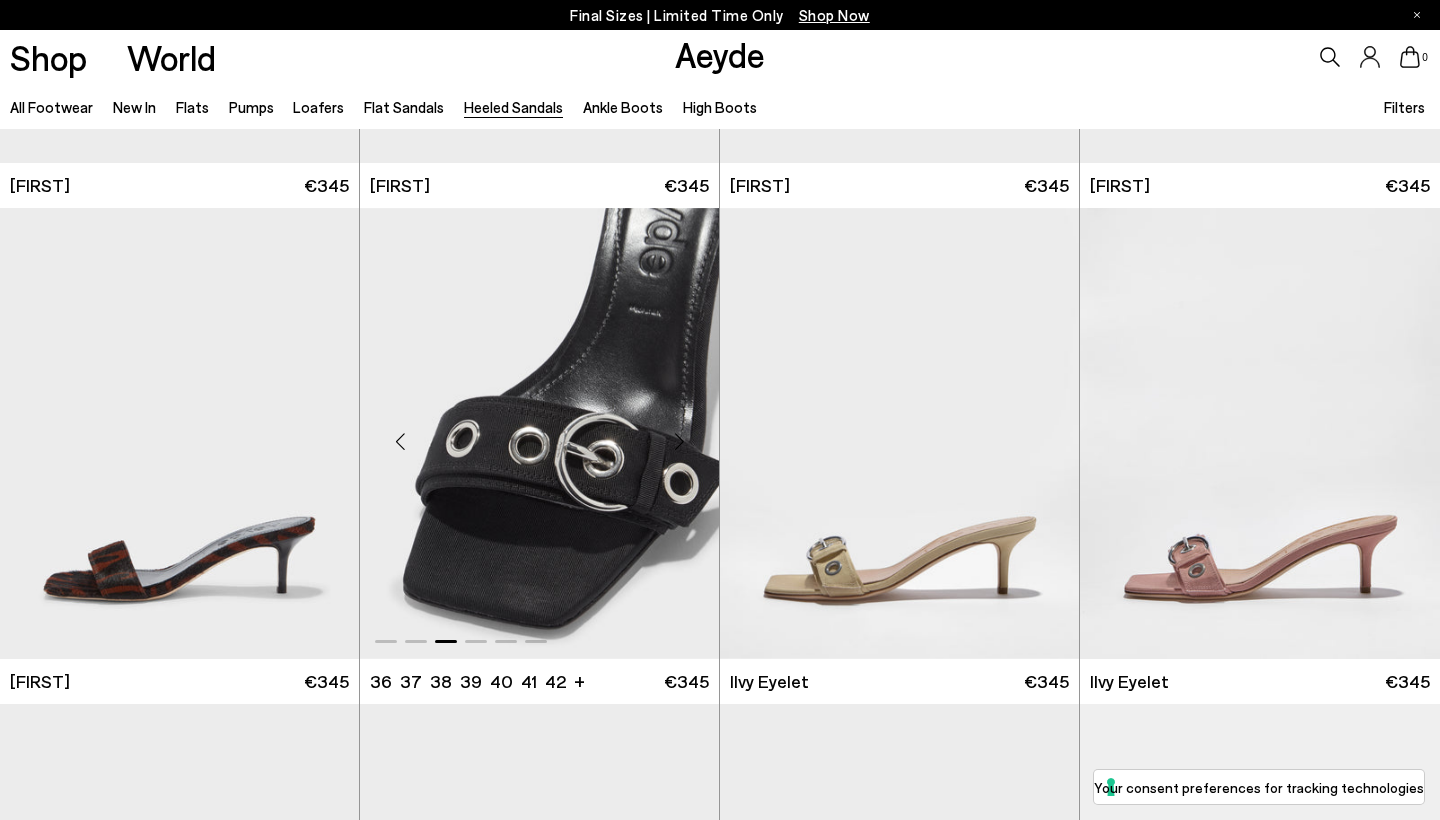 click at bounding box center (679, 441) 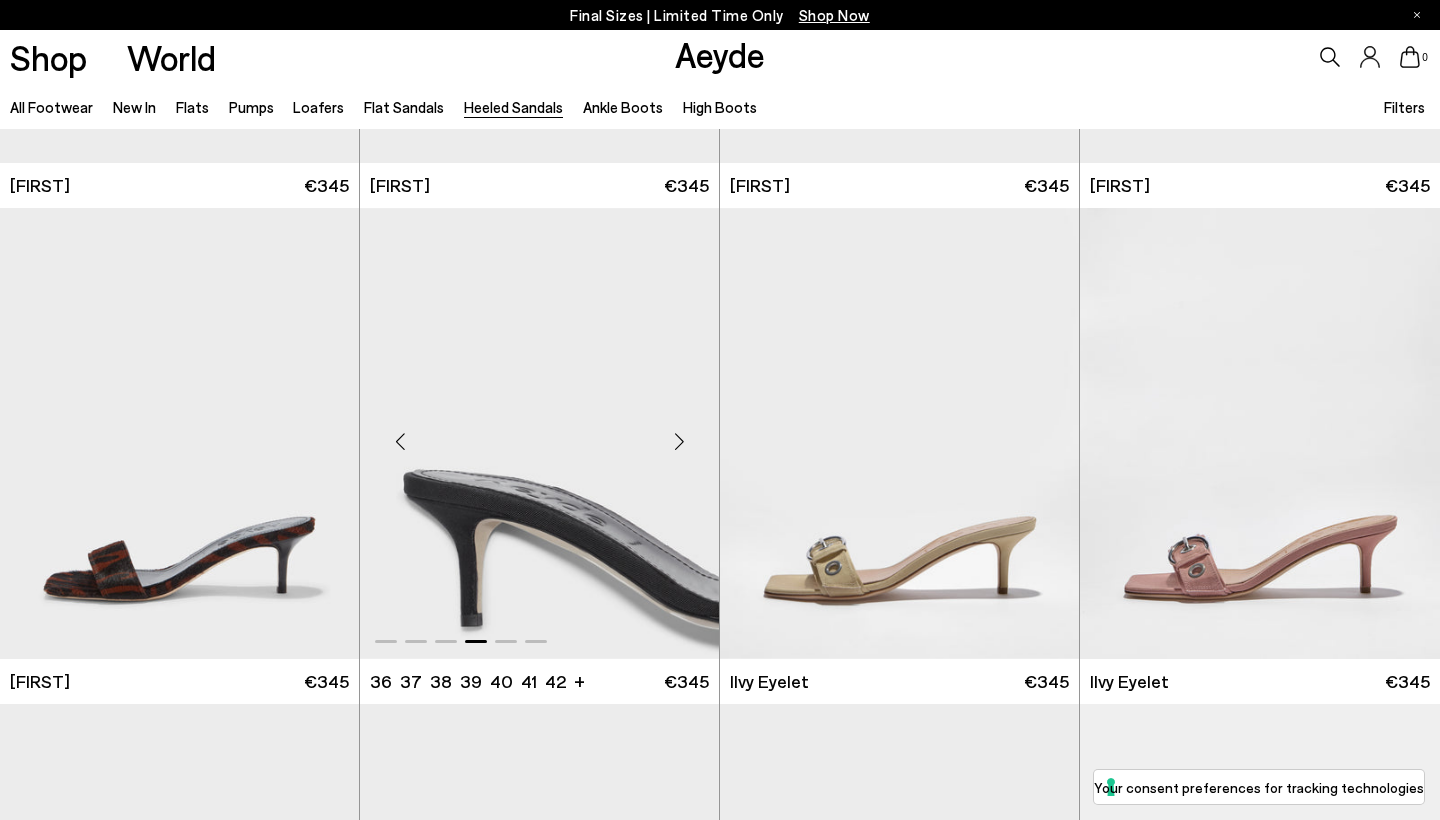 click at bounding box center [679, 441] 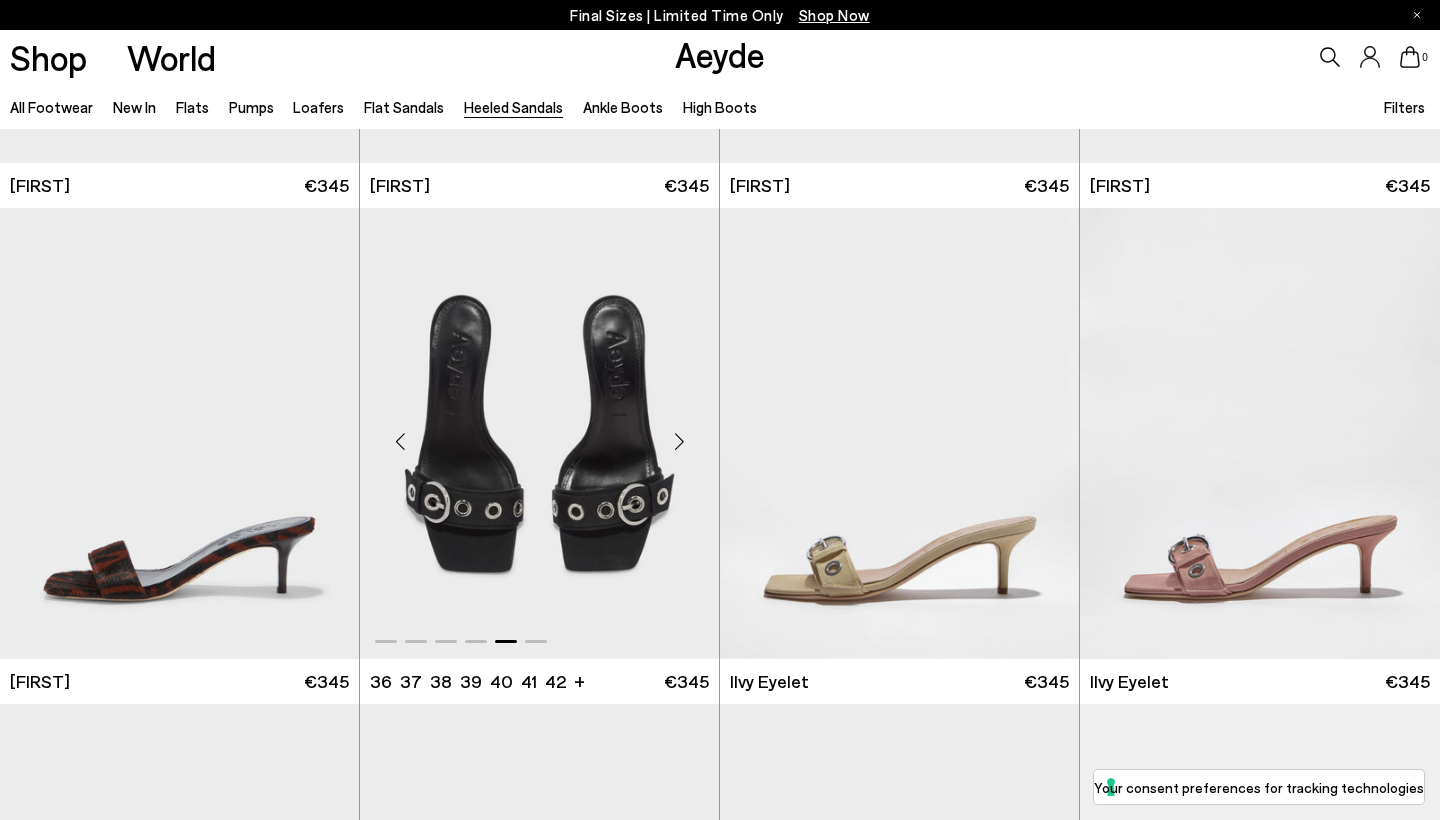 click at bounding box center [679, 441] 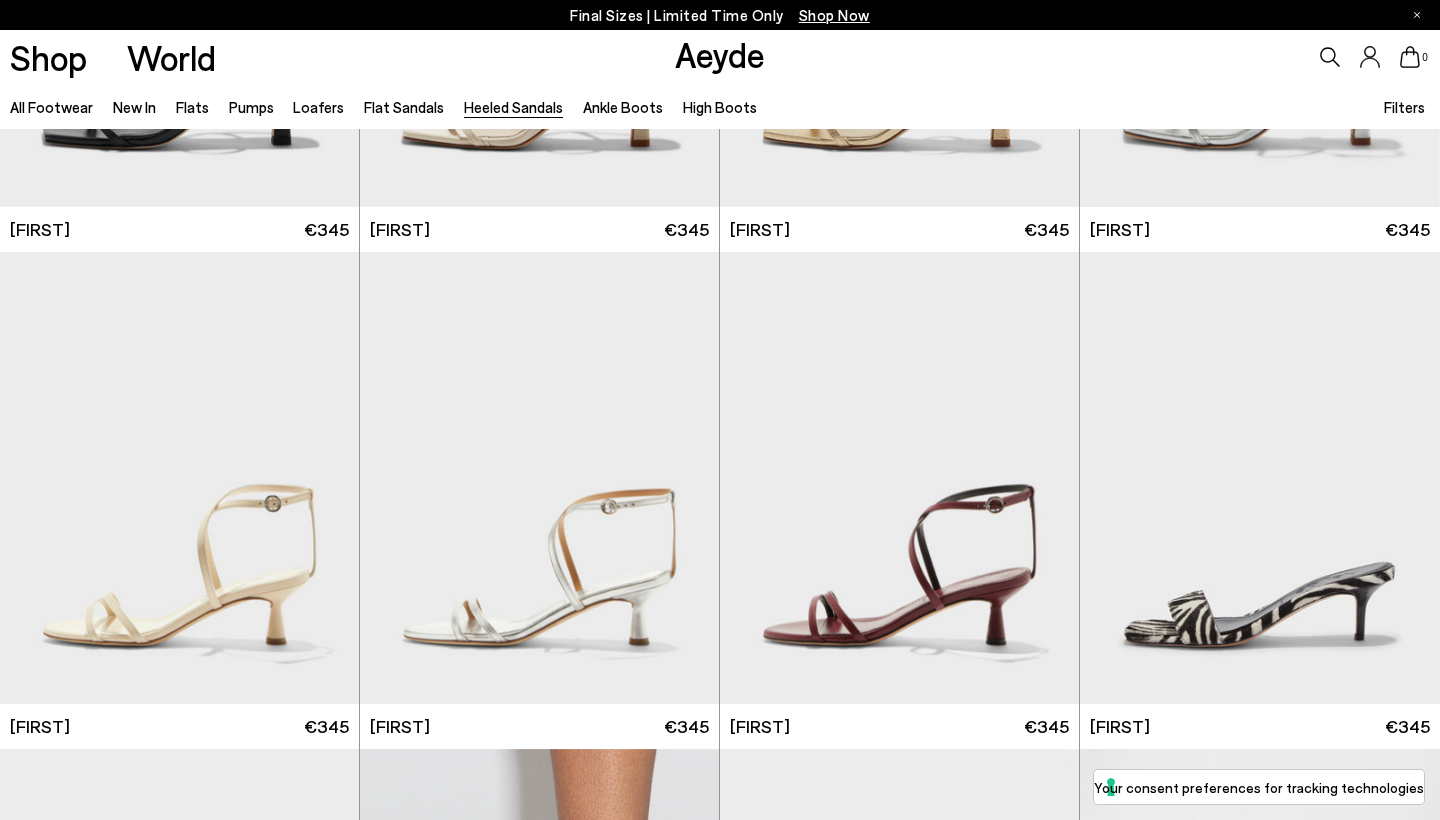 scroll, scrollTop: 2355, scrollLeft: 0, axis: vertical 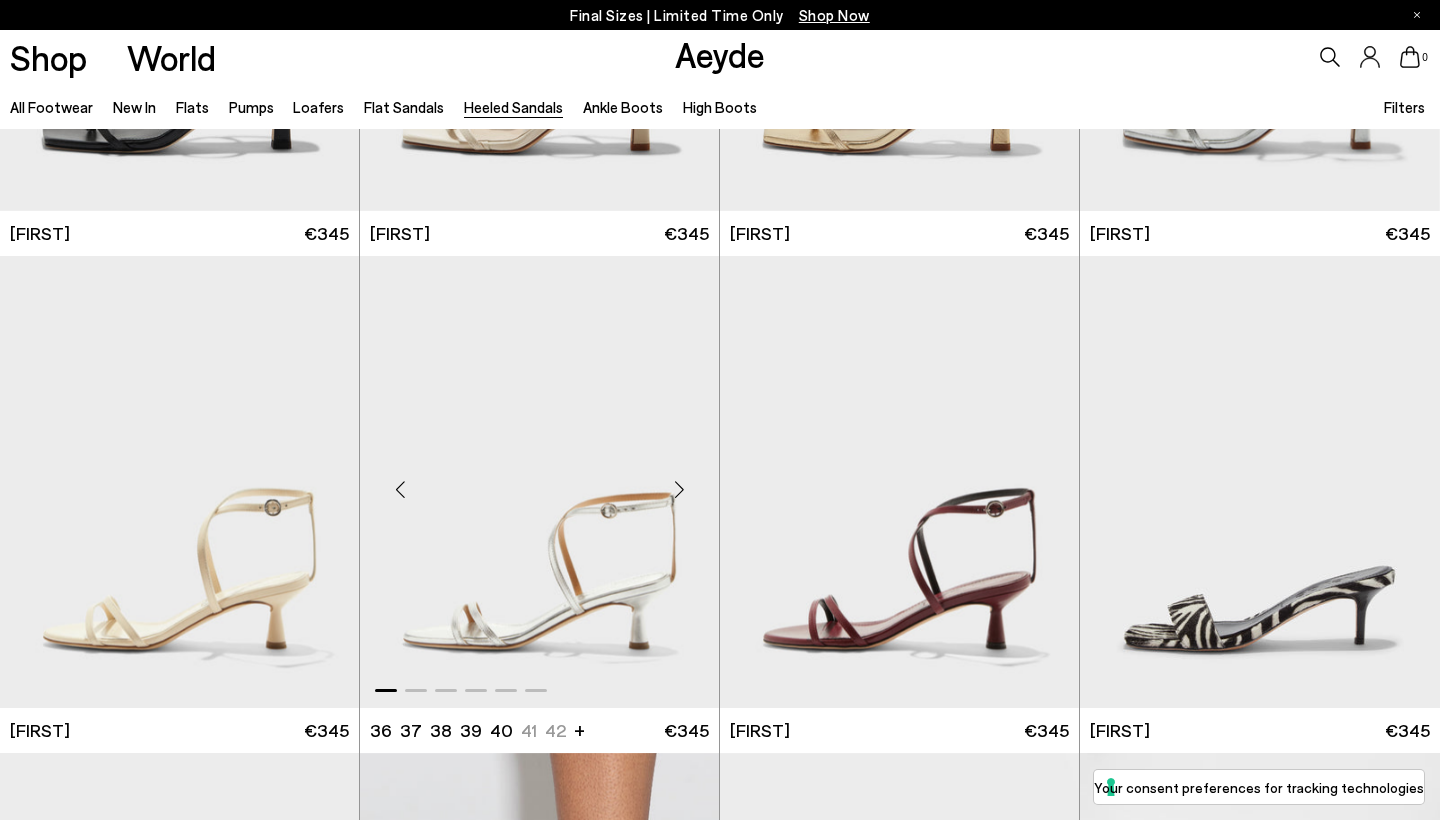 click at bounding box center (679, 490) 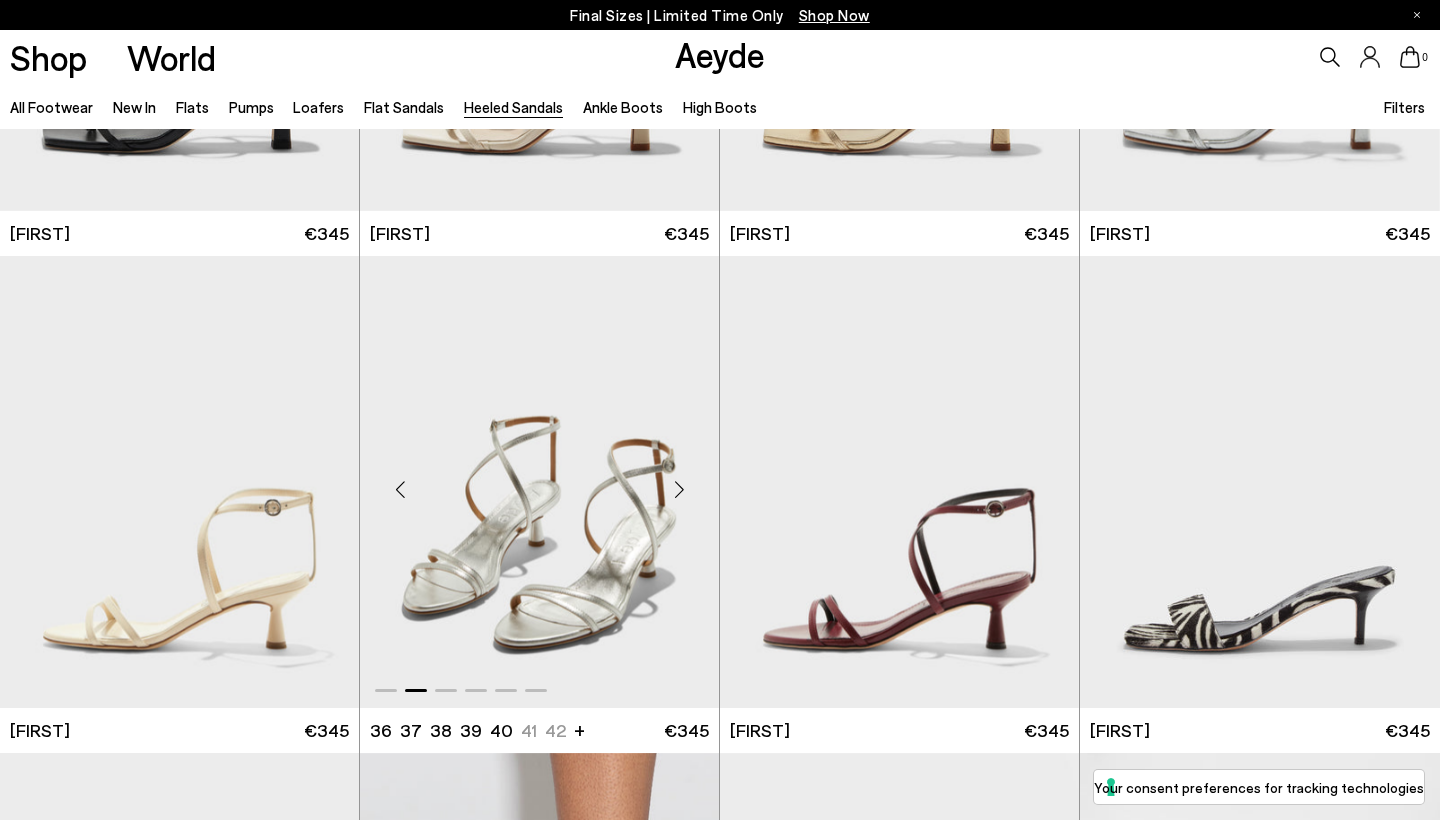 click at bounding box center (679, 490) 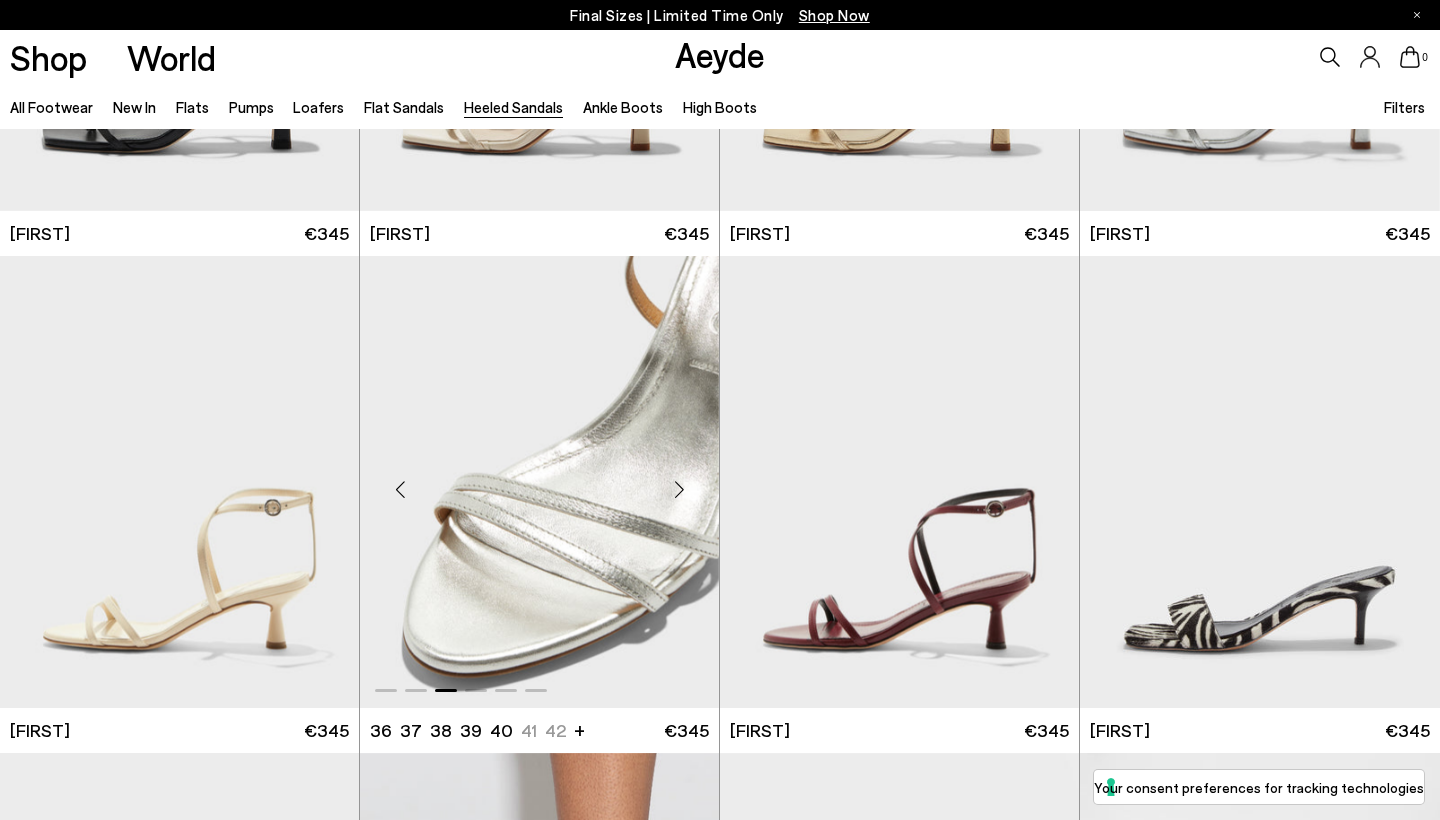click at bounding box center (679, 490) 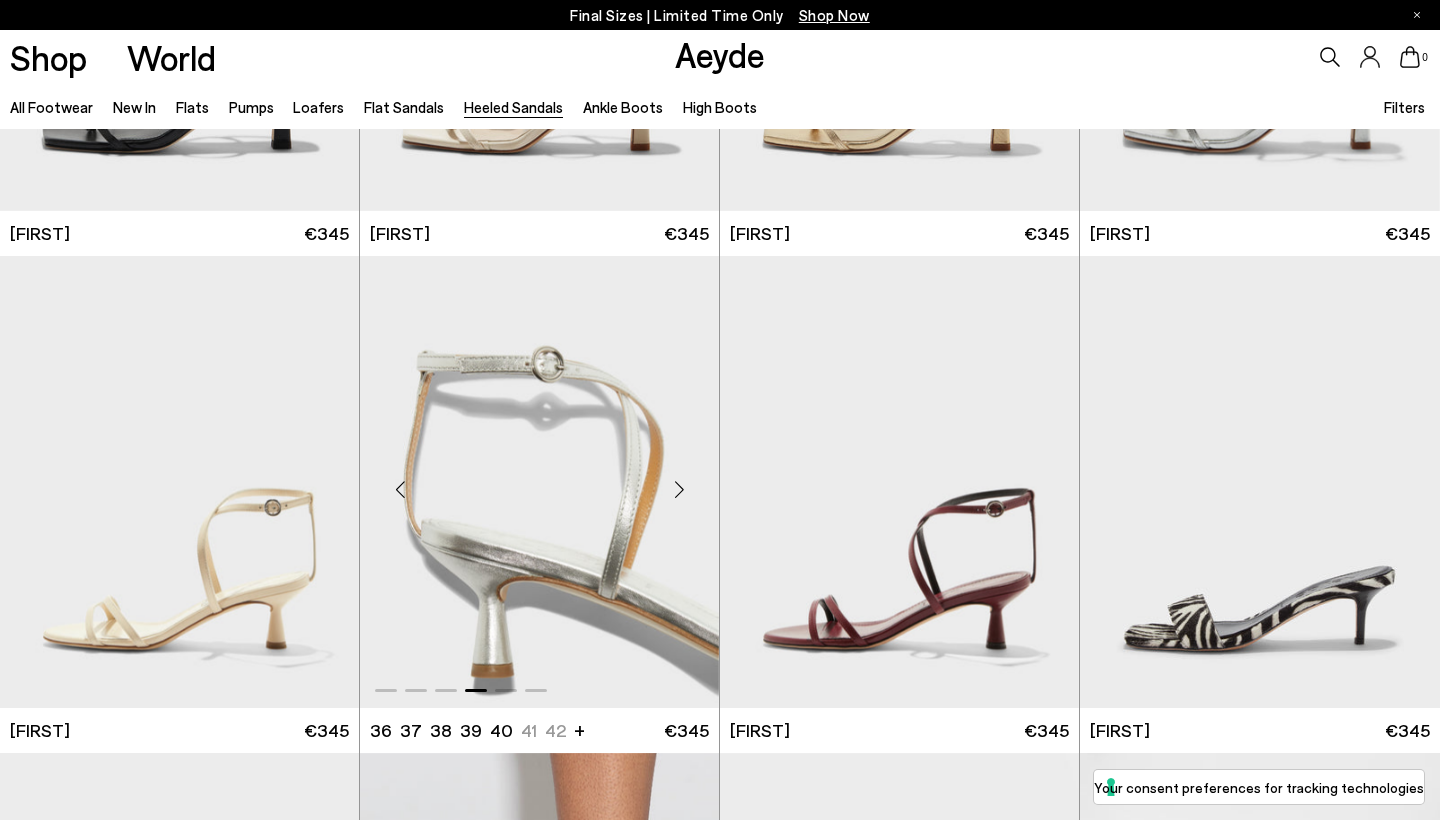 click at bounding box center [679, 490] 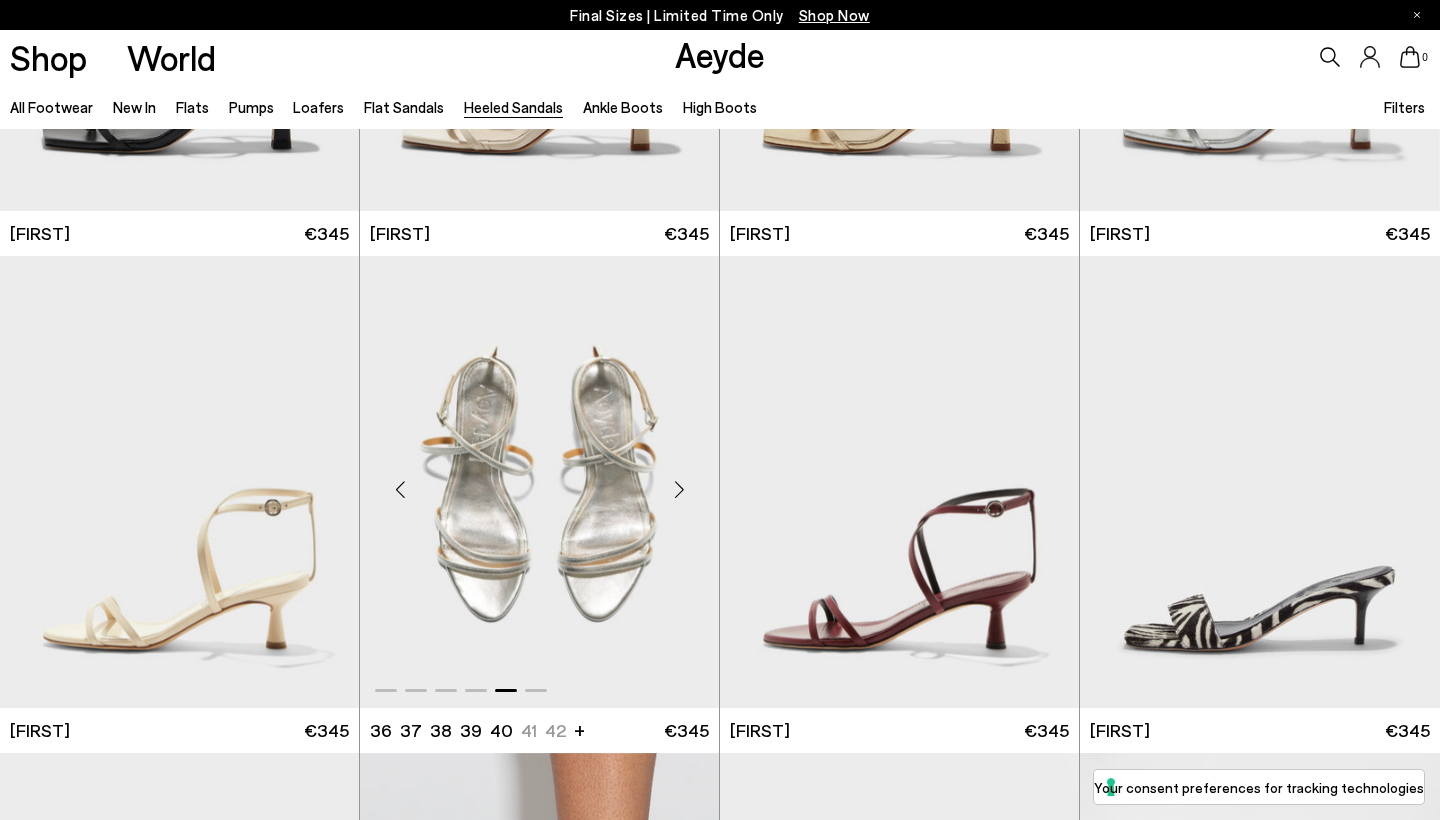click at bounding box center (679, 490) 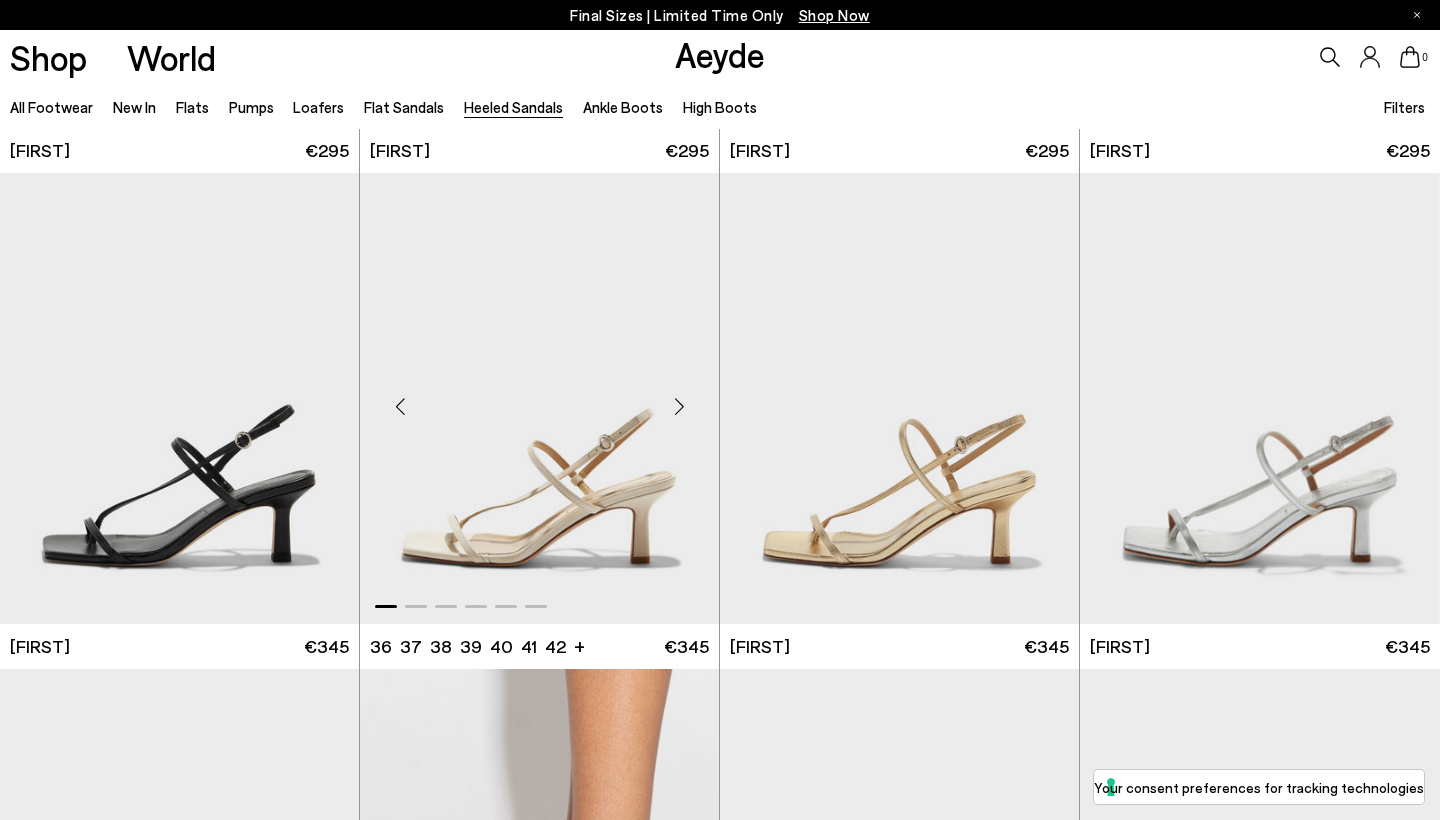 scroll, scrollTop: 1913, scrollLeft: 0, axis: vertical 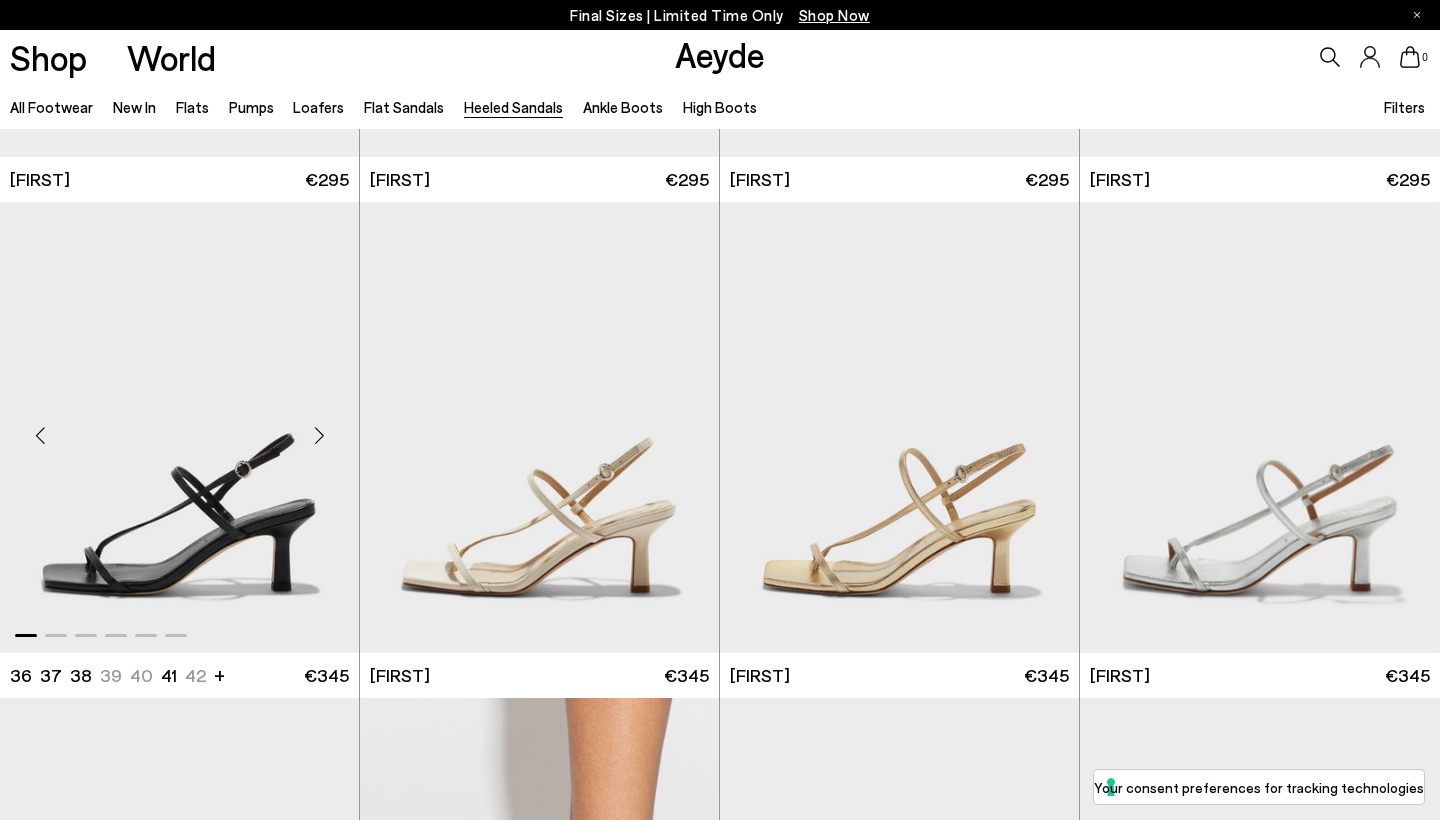 click at bounding box center (319, 436) 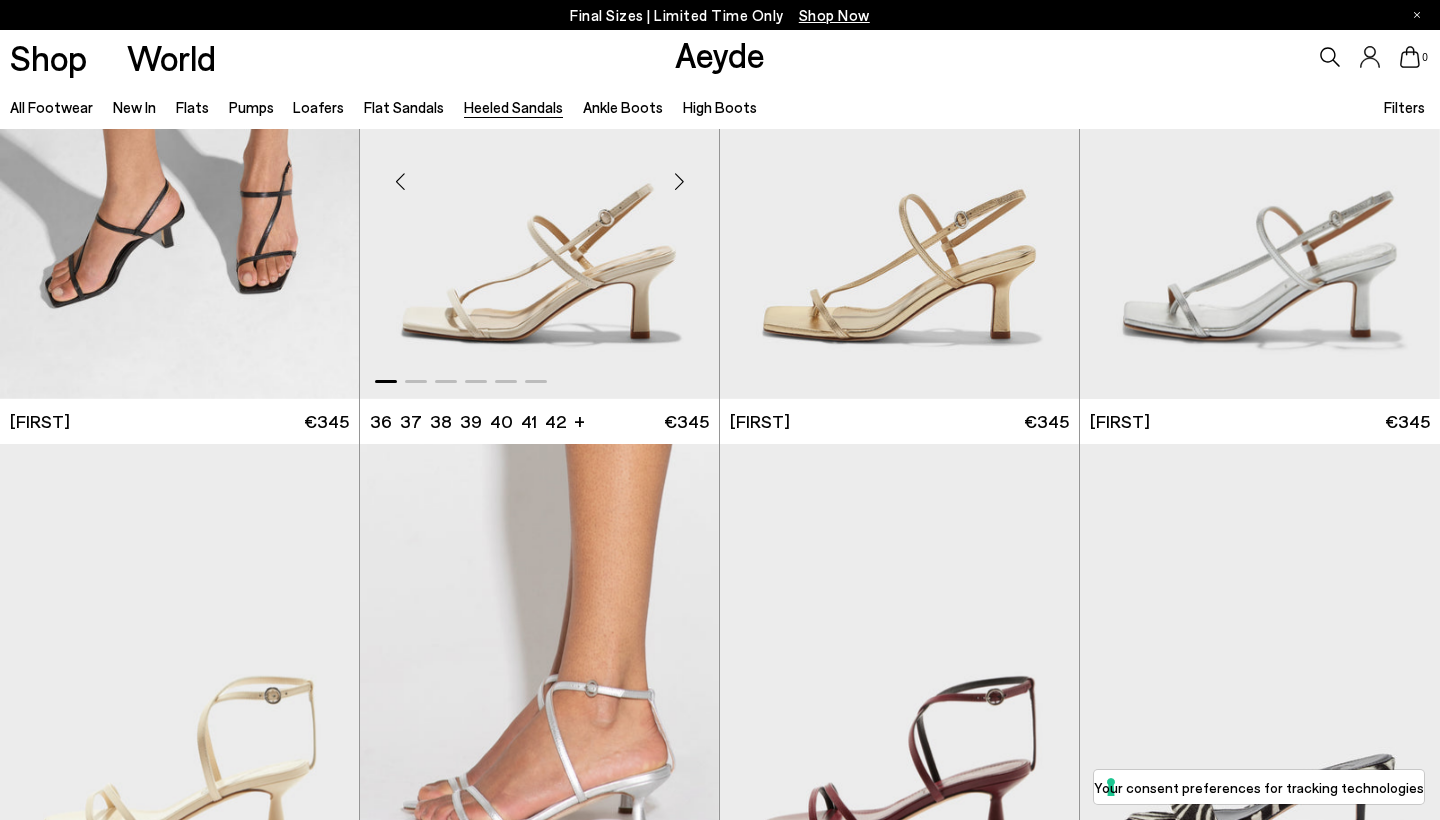 scroll, scrollTop: 2398, scrollLeft: 0, axis: vertical 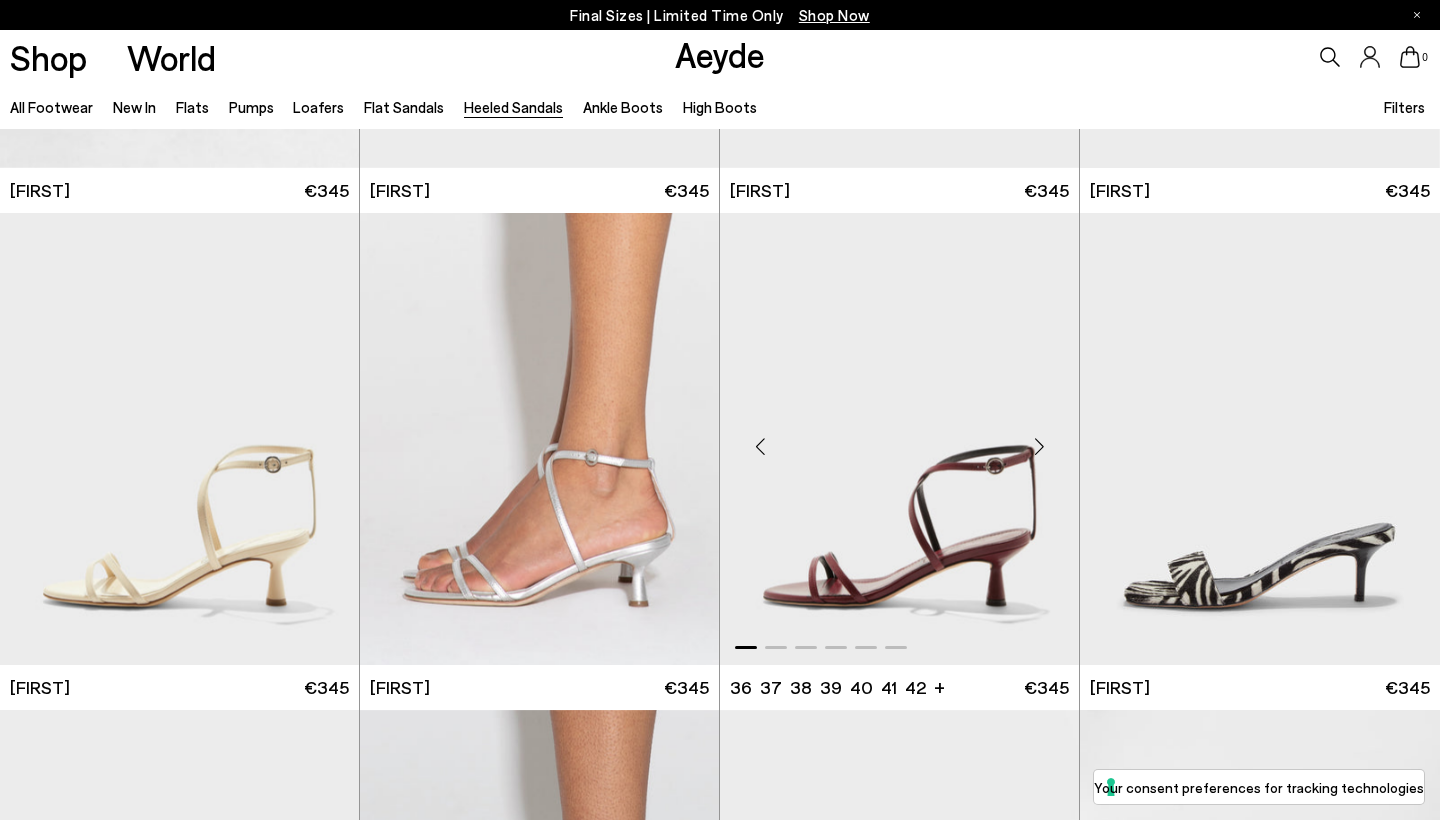 click at bounding box center [1039, 447] 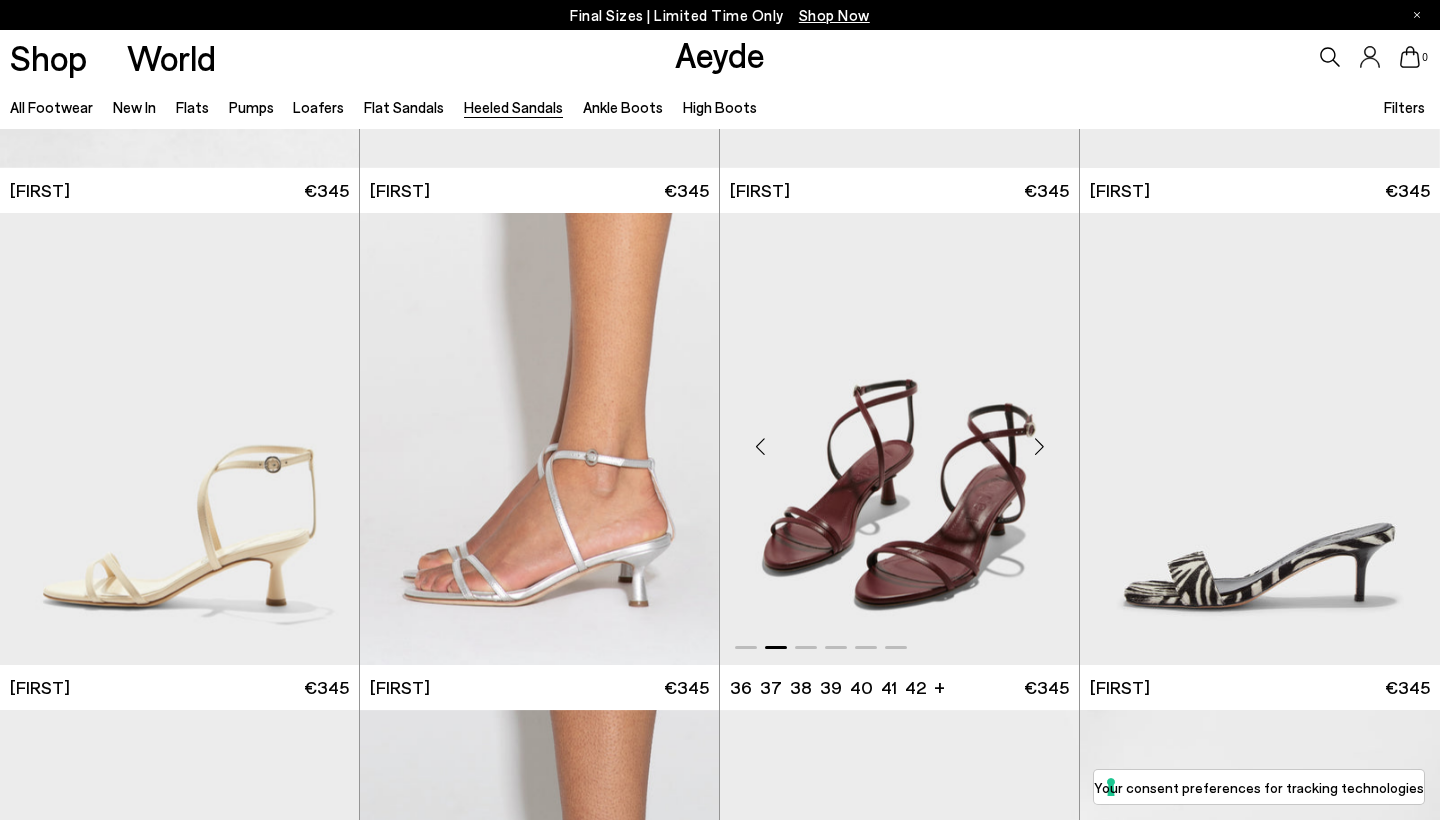 click at bounding box center (1039, 447) 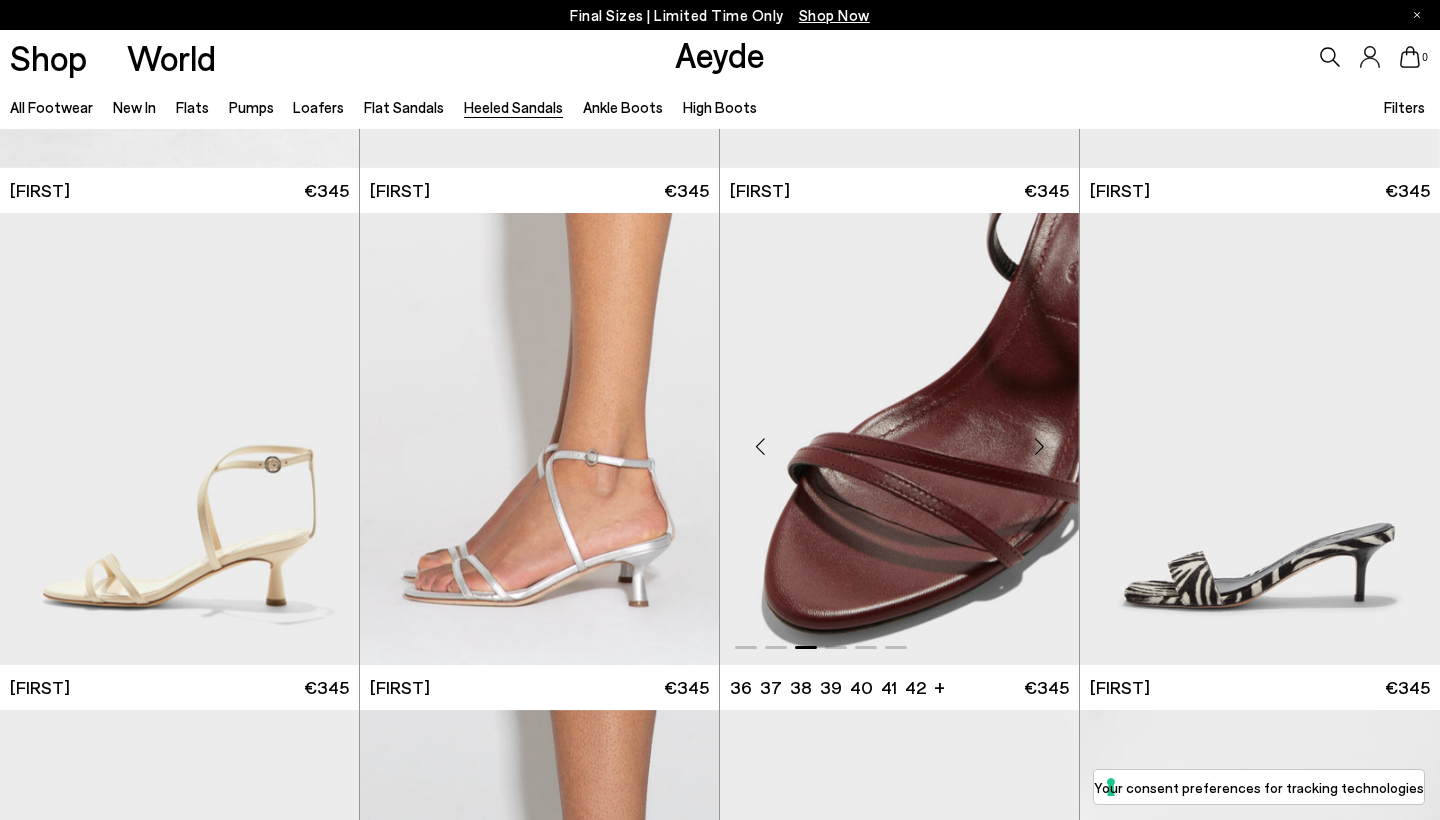 click at bounding box center (1039, 447) 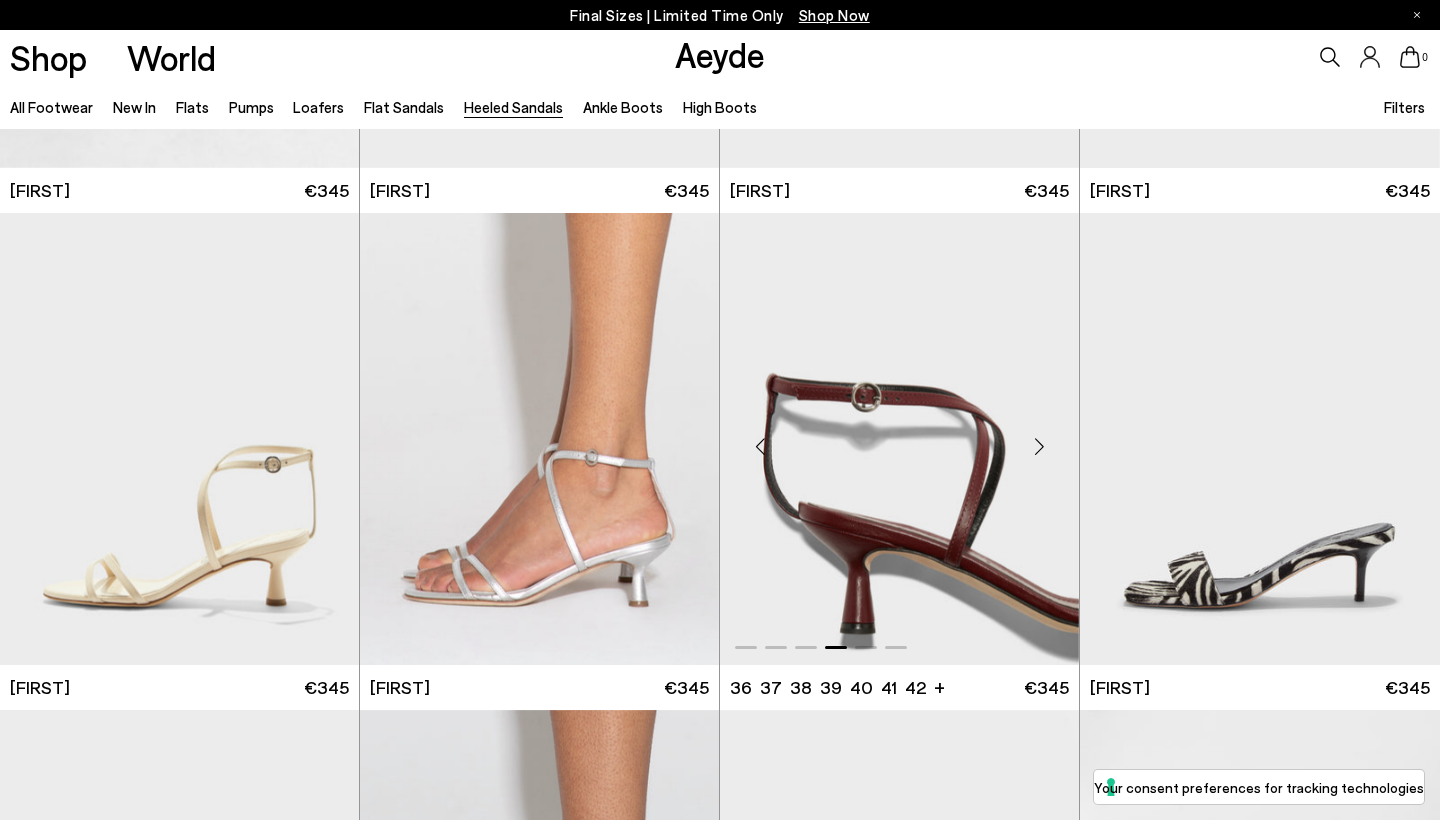 click at bounding box center (1039, 447) 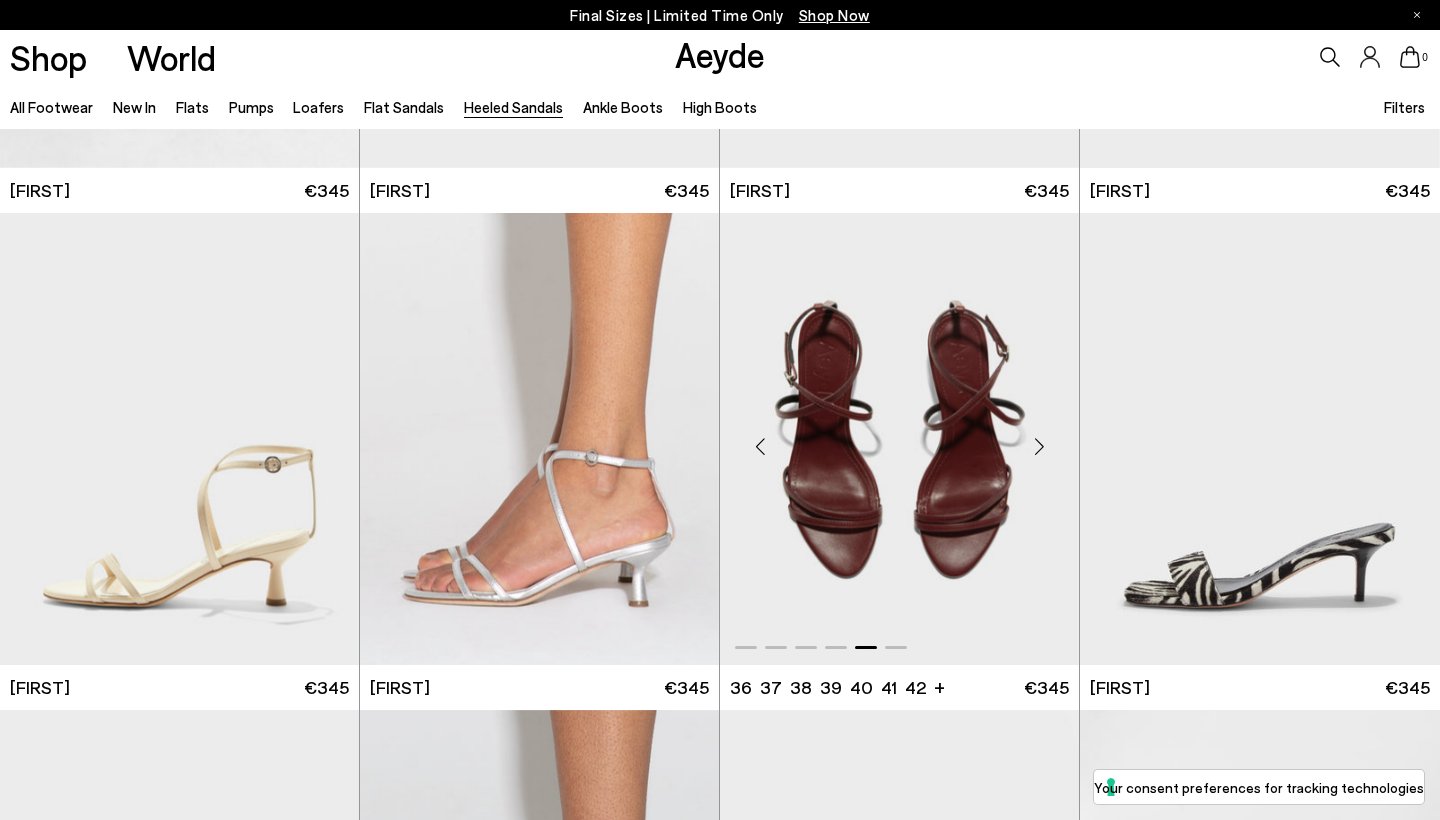 click at bounding box center [1039, 447] 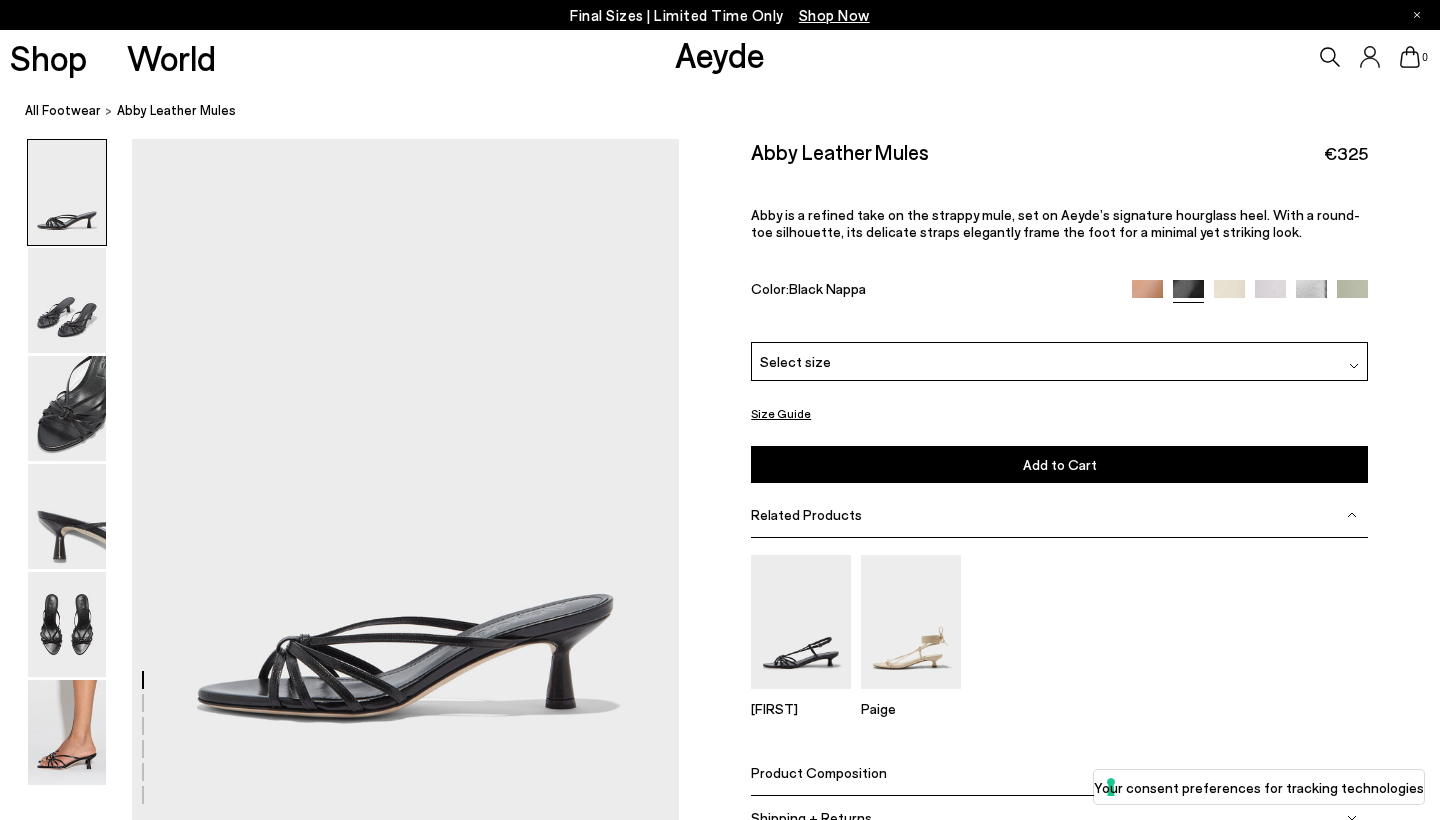scroll, scrollTop: 0, scrollLeft: 0, axis: both 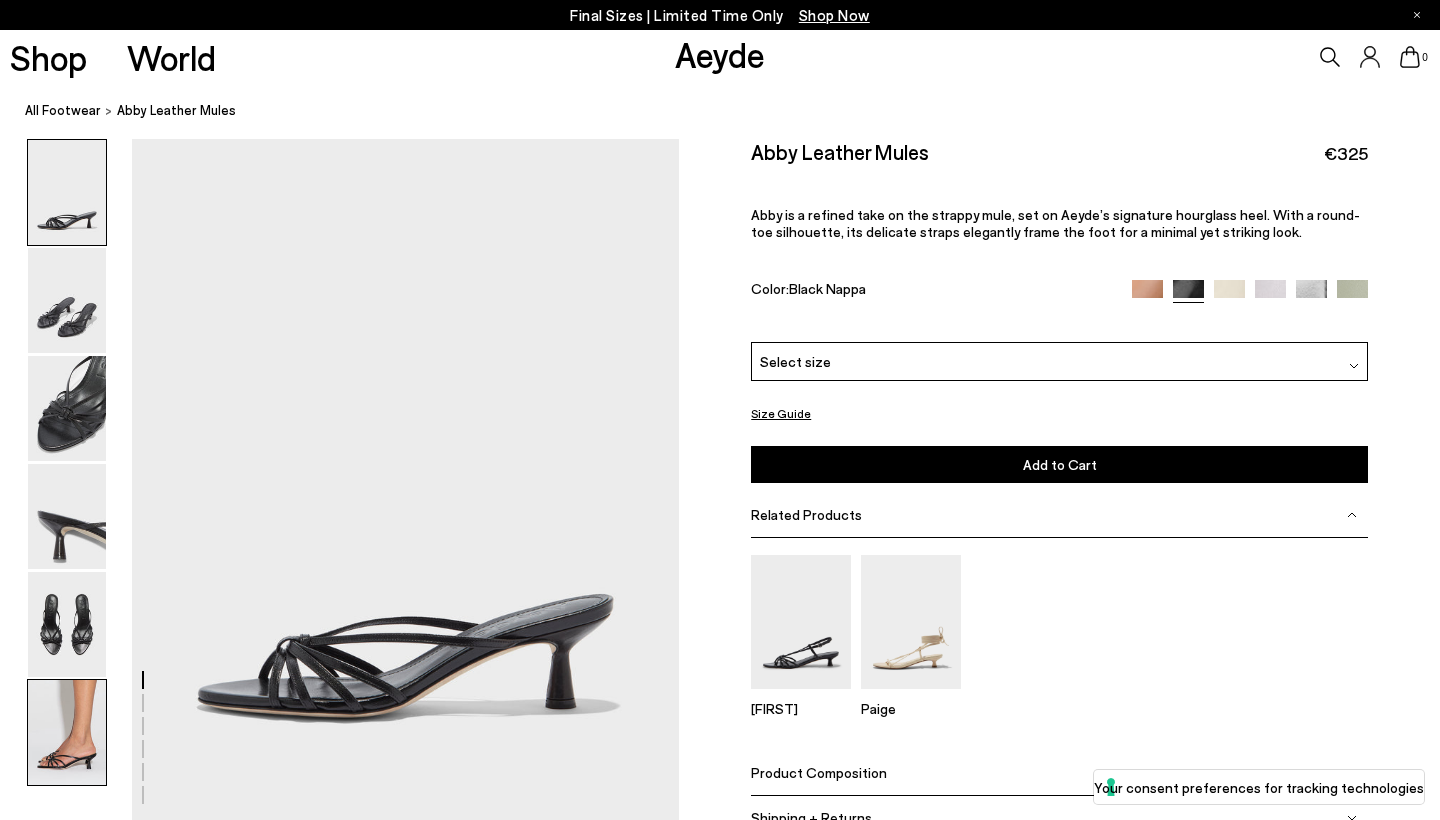 click at bounding box center [67, 732] 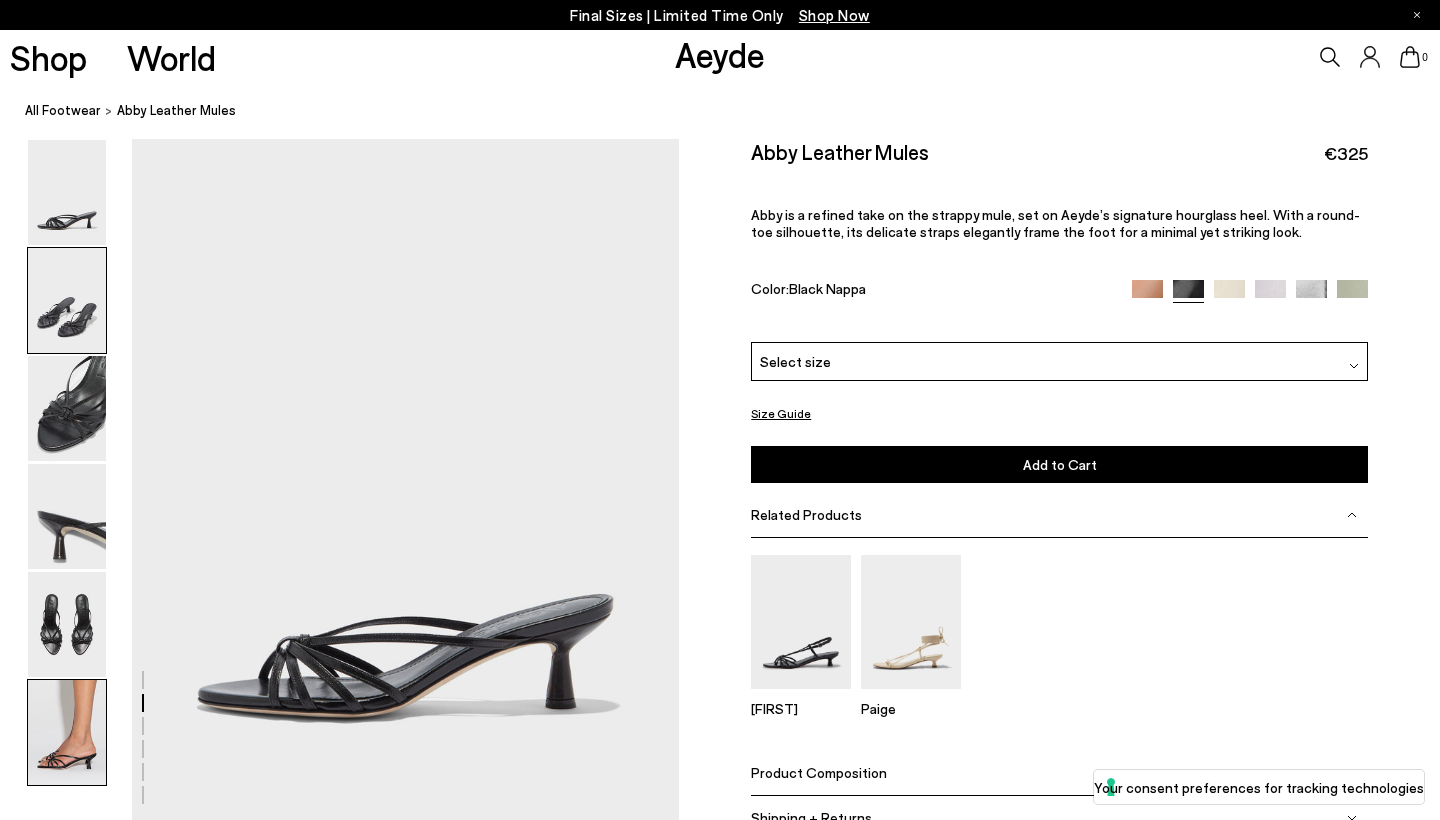 scroll, scrollTop: 3753, scrollLeft: 0, axis: vertical 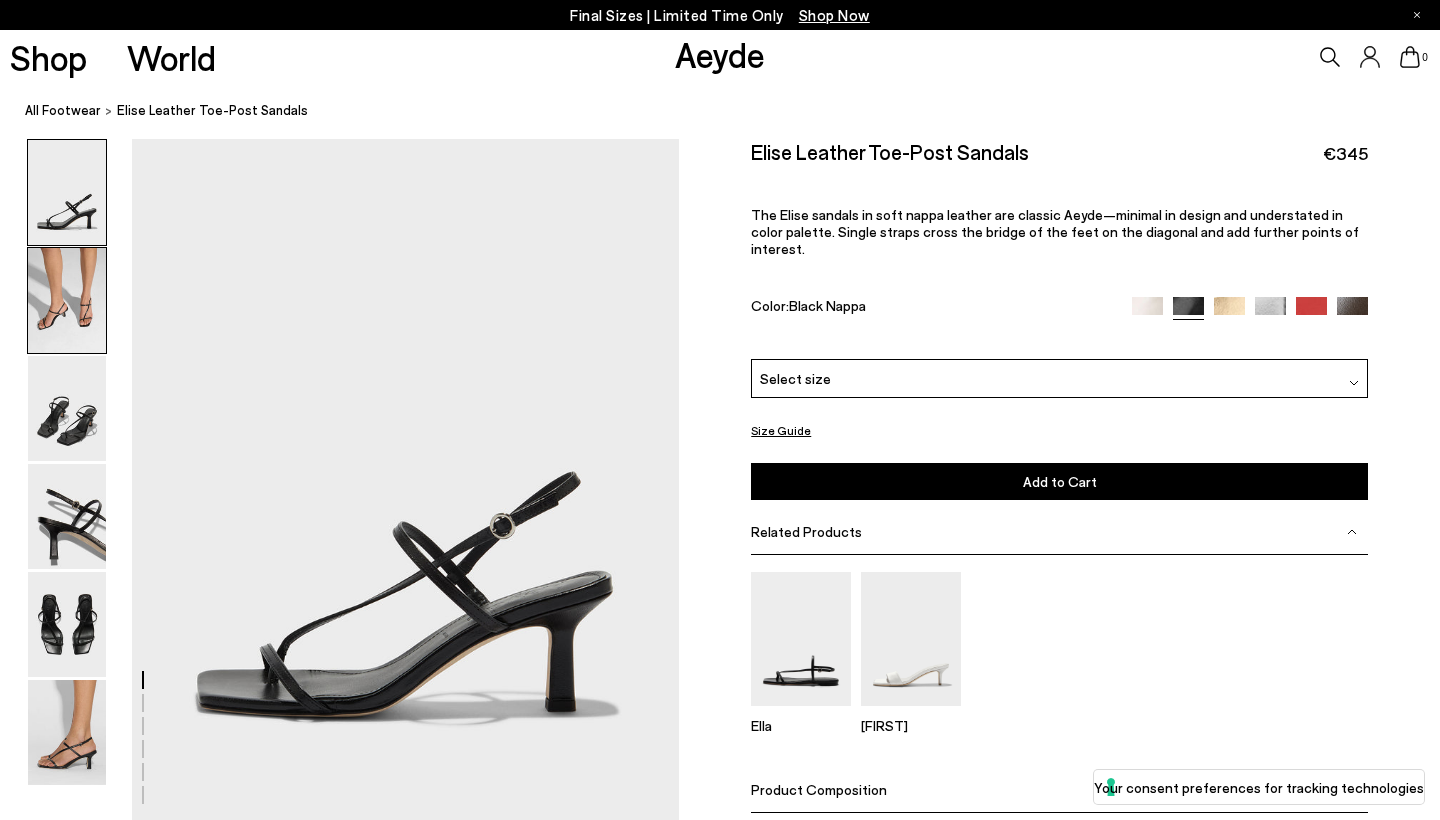 click at bounding box center [67, 300] 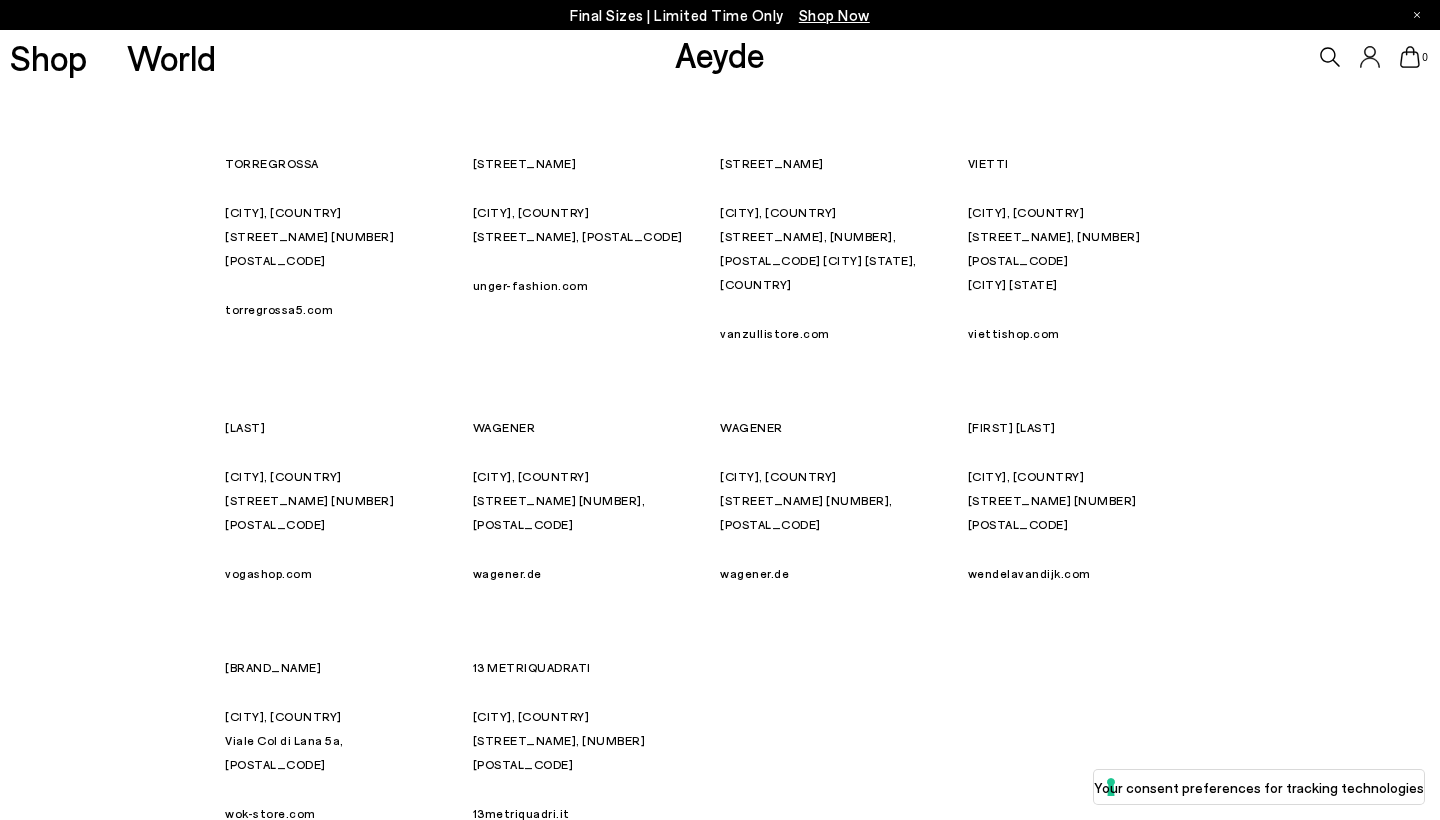scroll, scrollTop: 9170, scrollLeft: 0, axis: vertical 